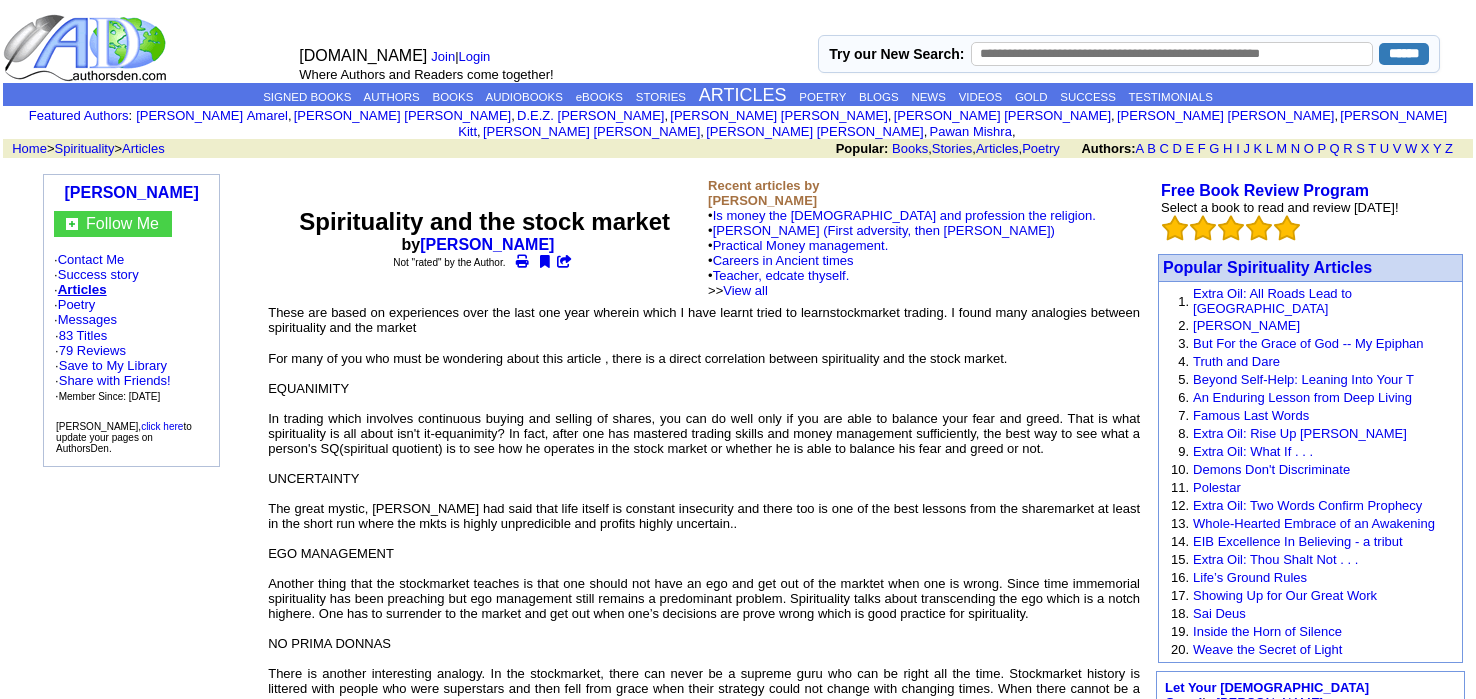 scroll, scrollTop: 0, scrollLeft: 0, axis: both 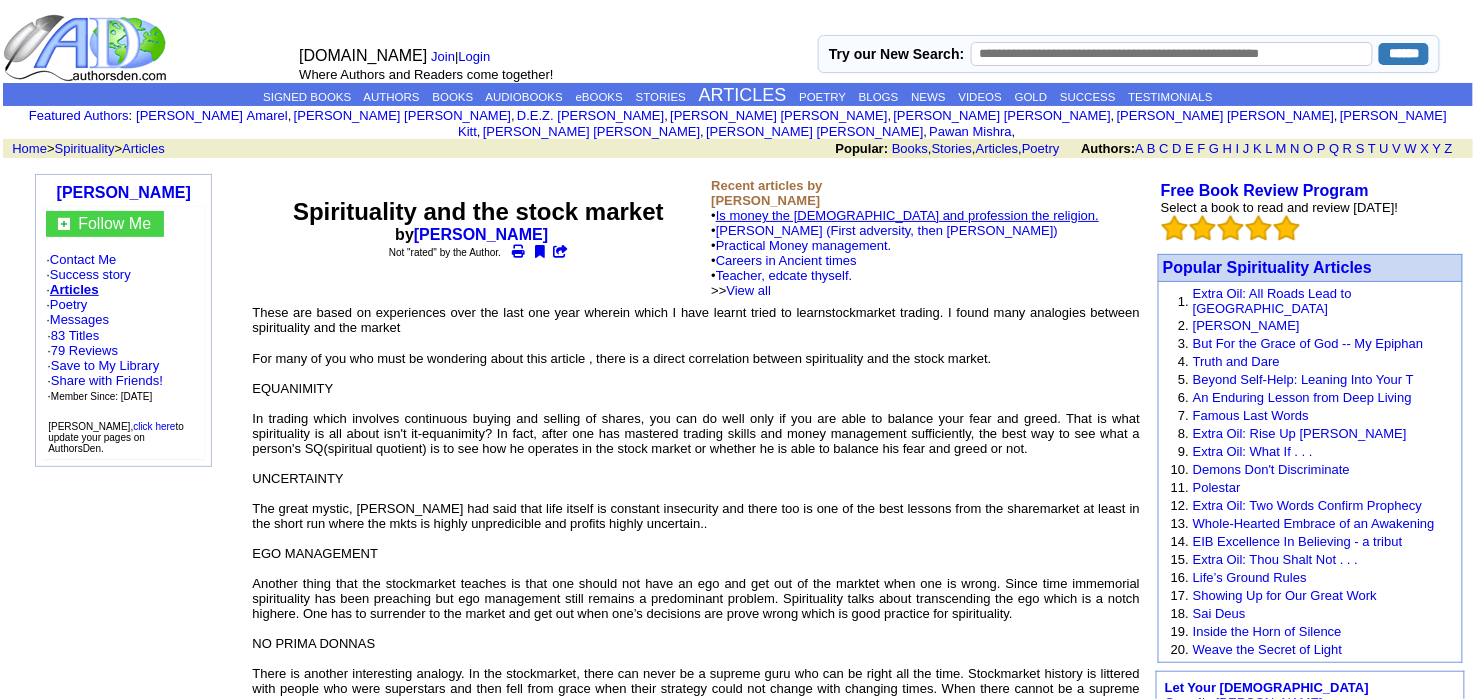 click on "Is money the god and profession the religion." at bounding box center (907, 215) 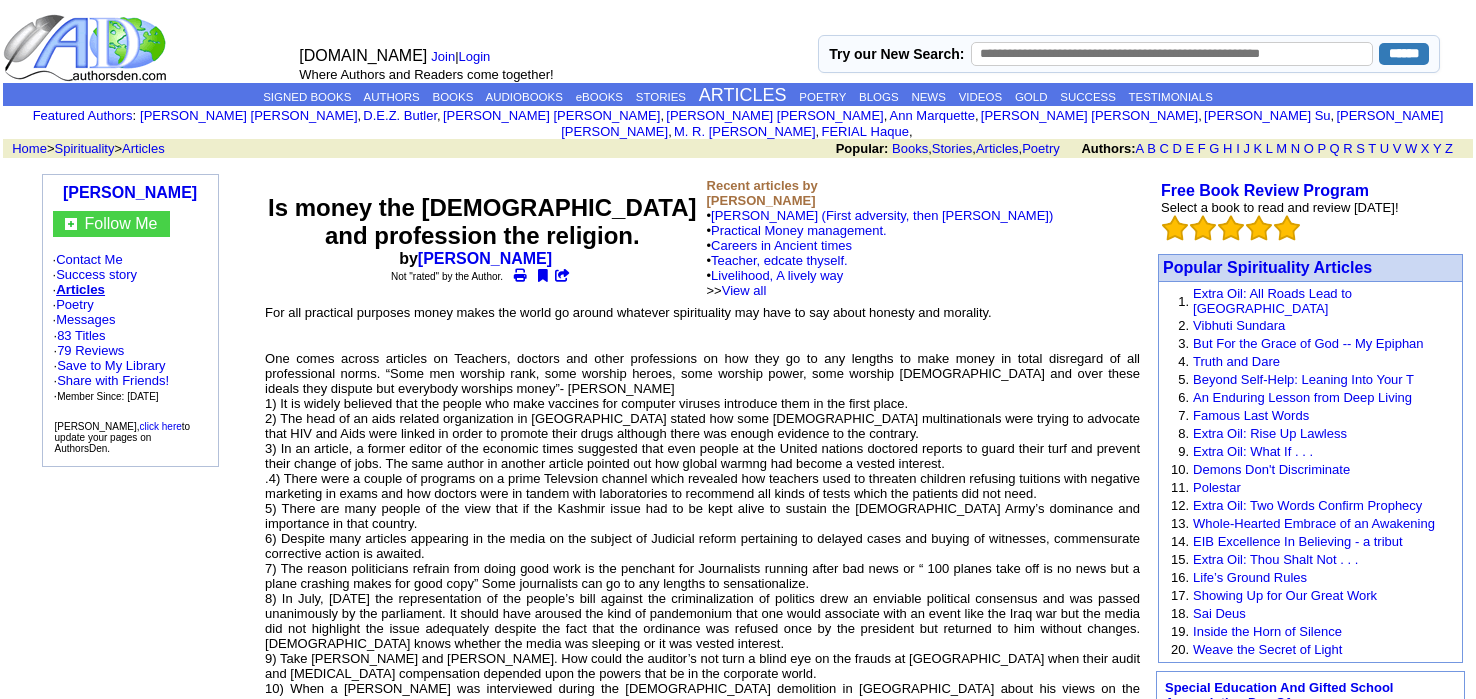 scroll, scrollTop: 0, scrollLeft: 0, axis: both 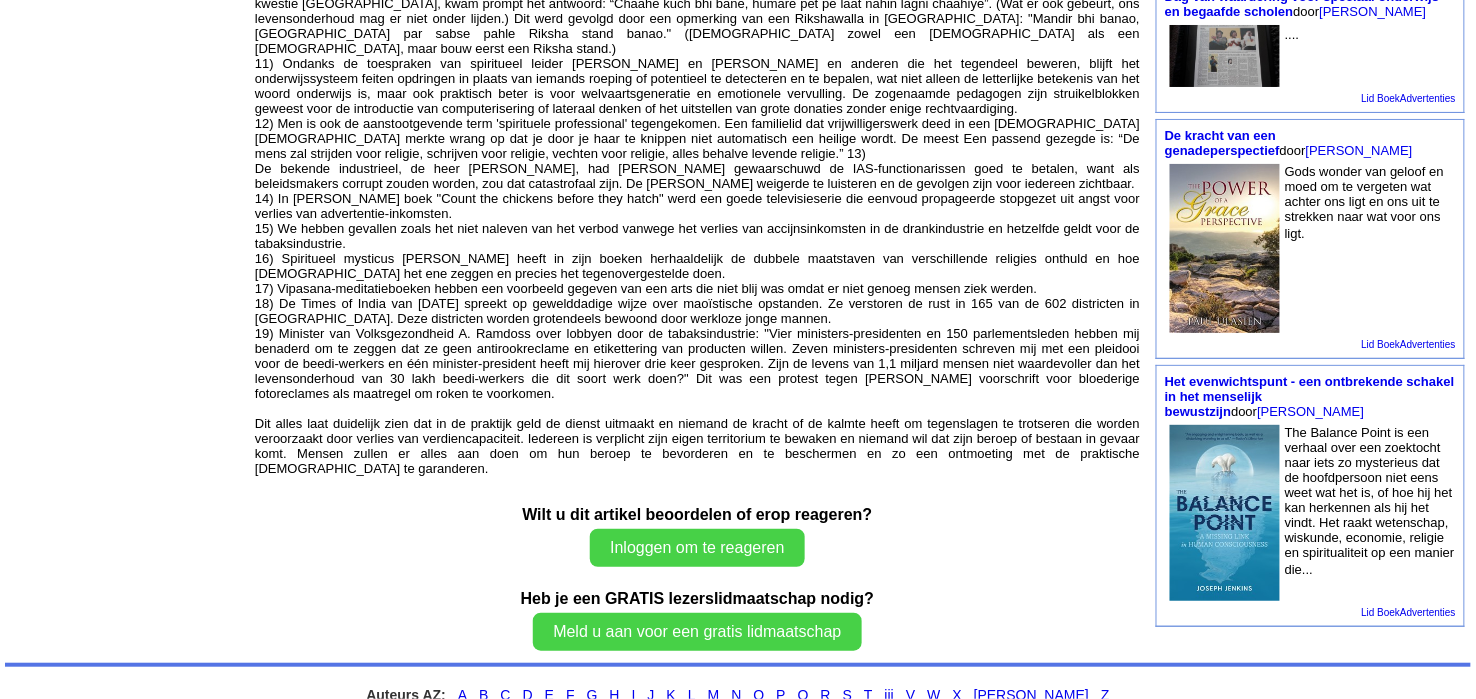 click at bounding box center (1225, 248) 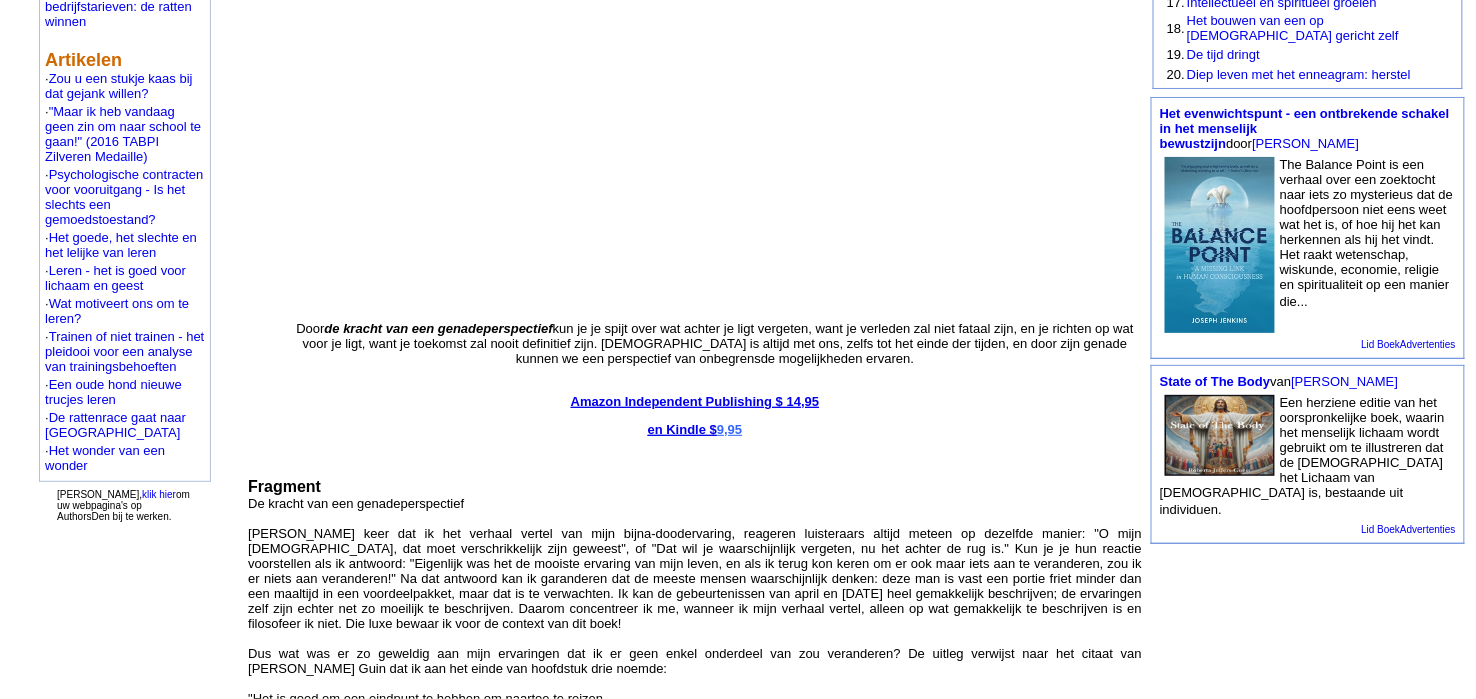 scroll, scrollTop: 363, scrollLeft: 0, axis: vertical 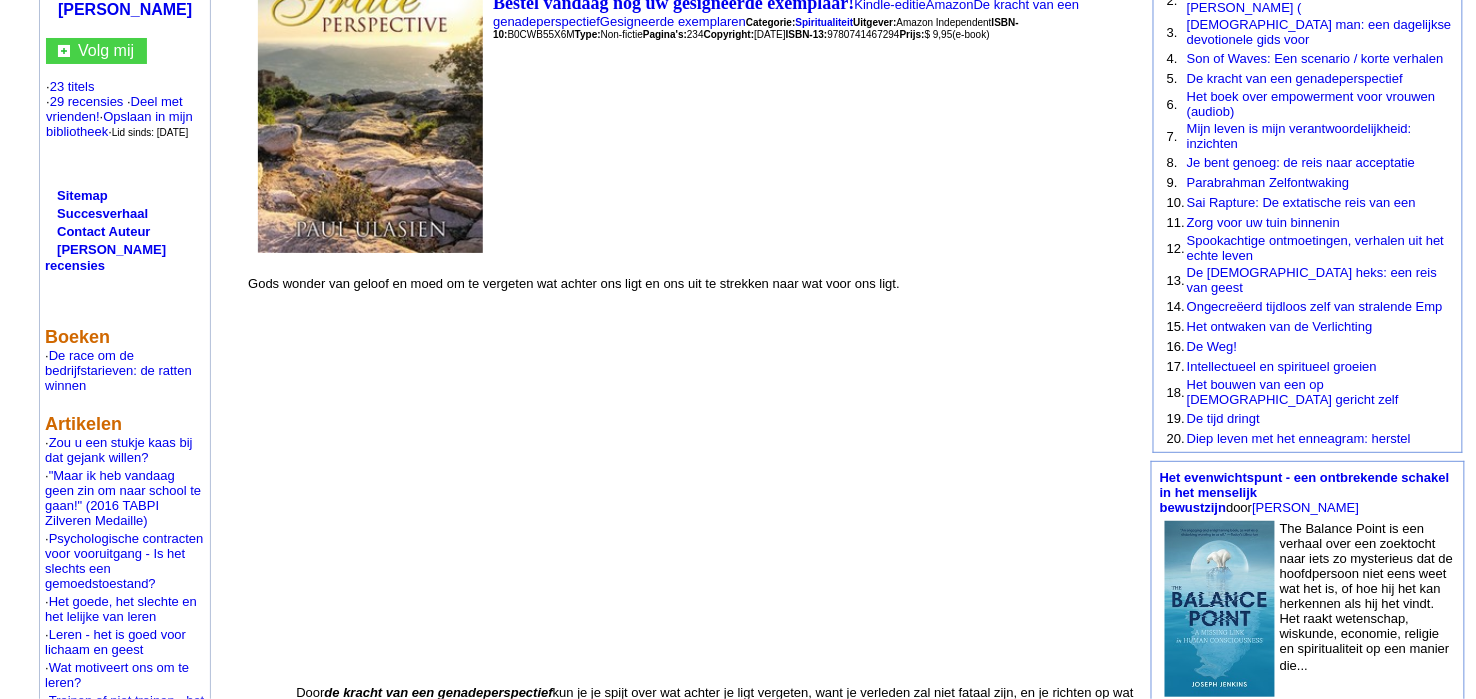 click at bounding box center [1220, 609] 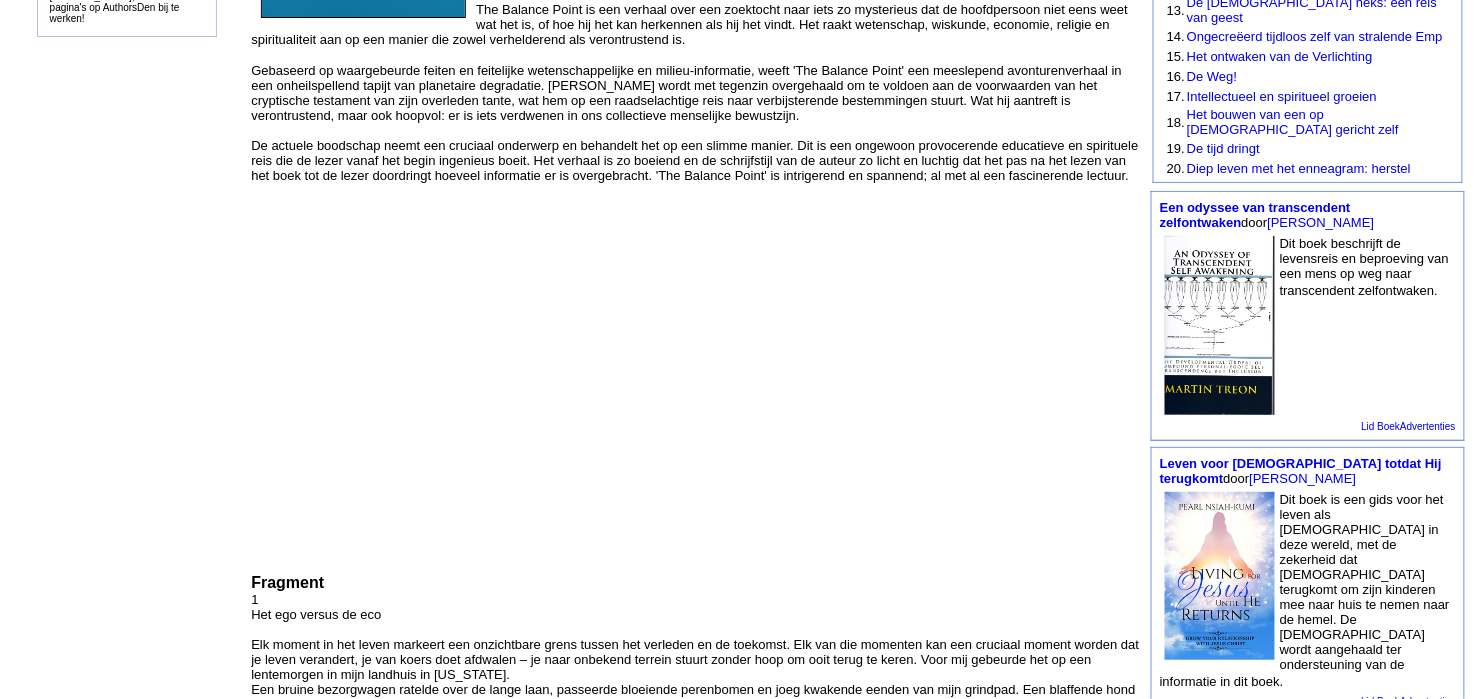 scroll, scrollTop: 484, scrollLeft: 0, axis: vertical 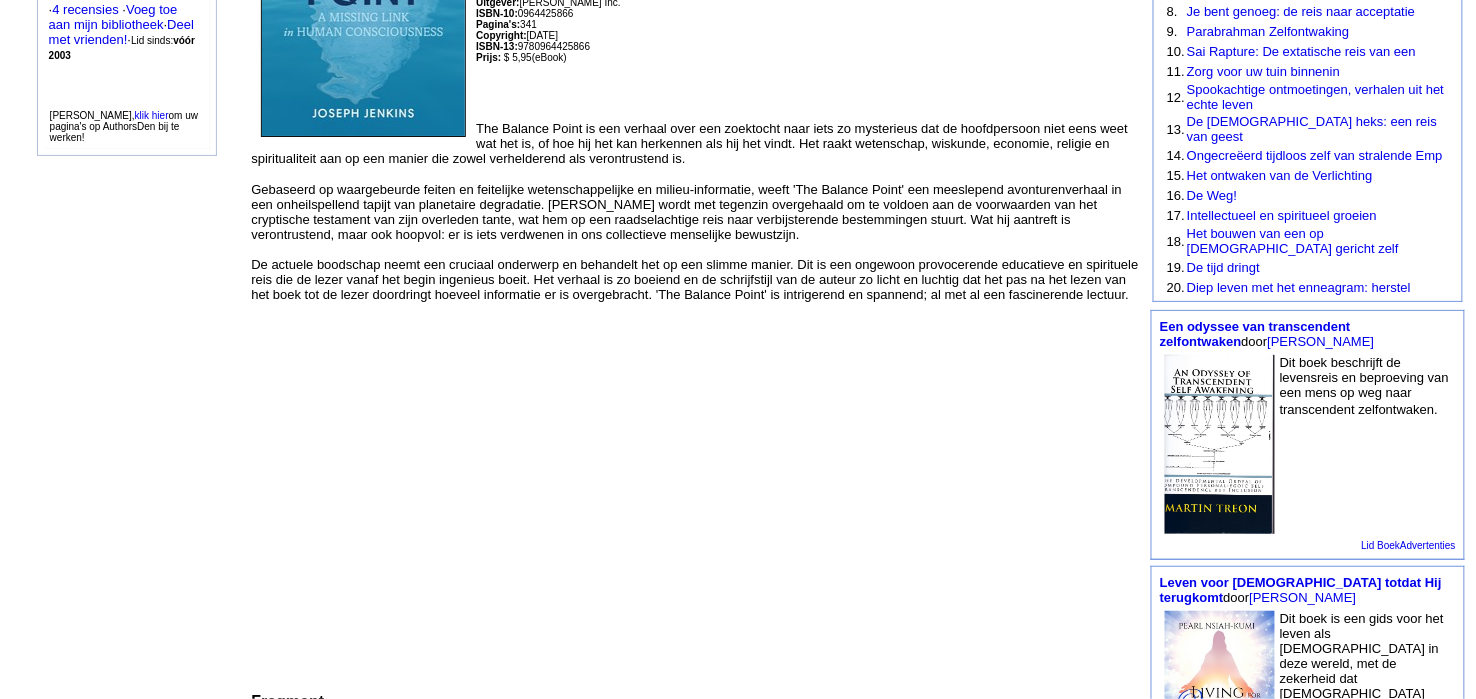 click at bounding box center (1220, 444) 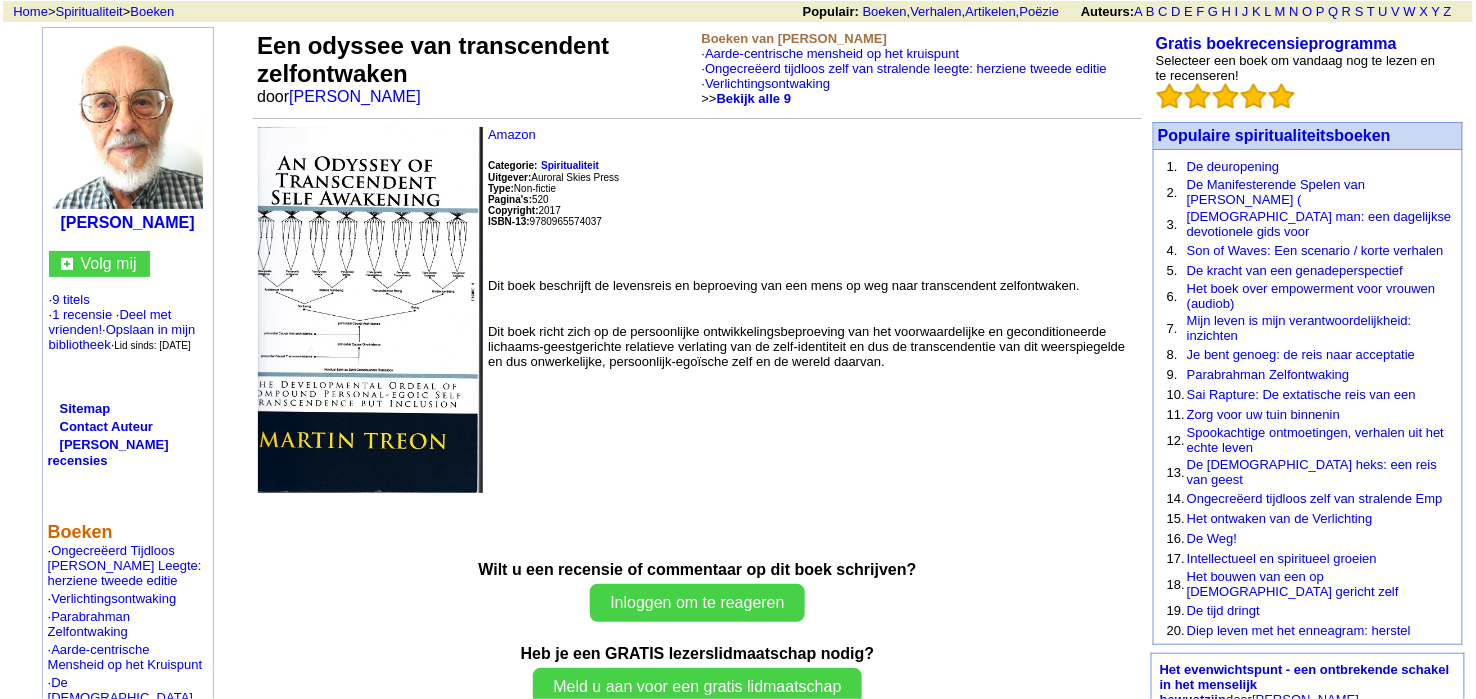 scroll, scrollTop: 0, scrollLeft: 0, axis: both 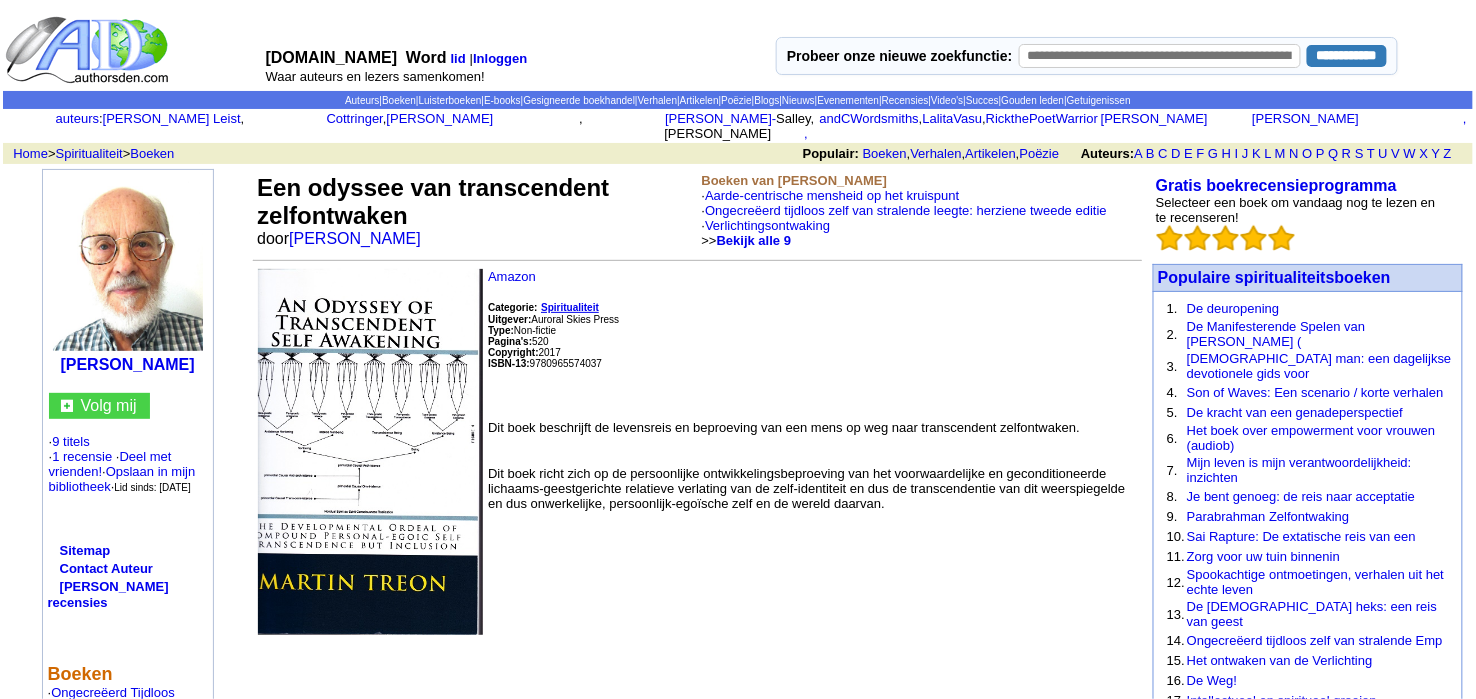 click on "Spiritualiteit" at bounding box center (570, 307) 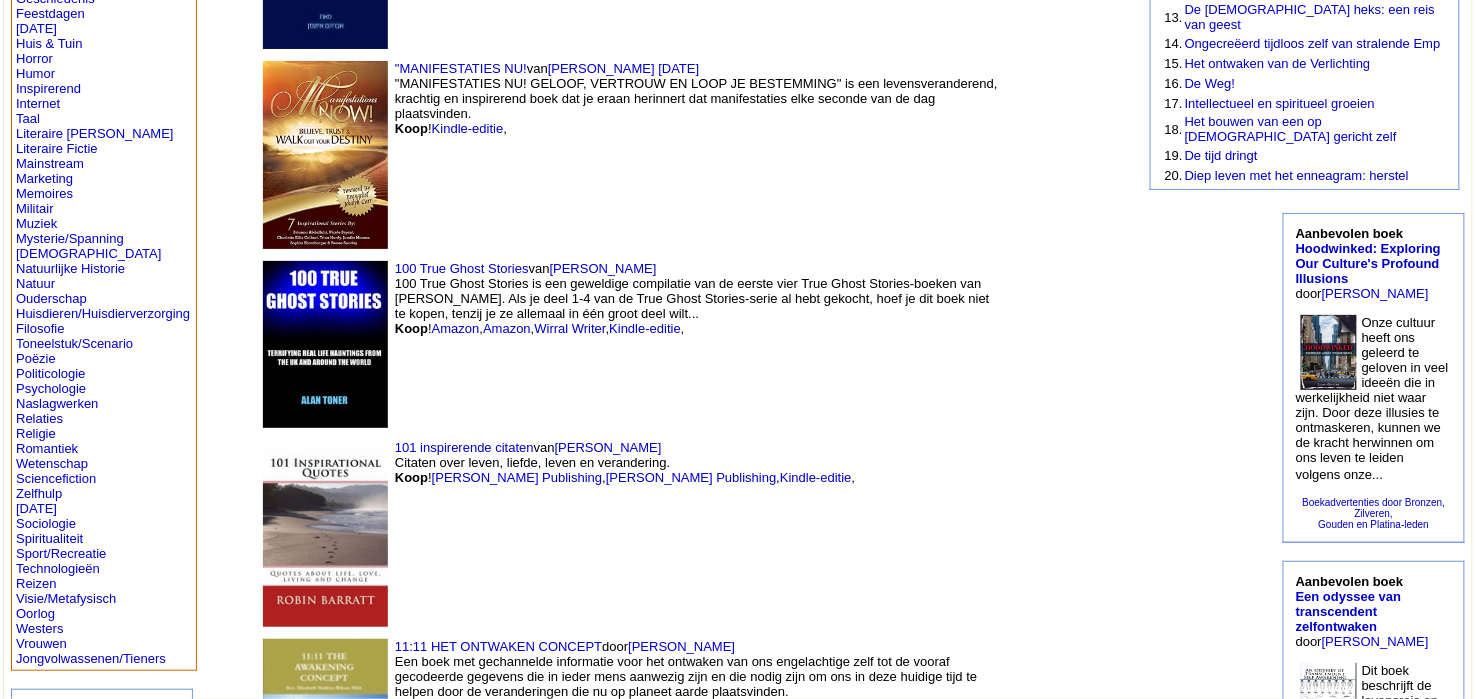 scroll, scrollTop: 606, scrollLeft: 0, axis: vertical 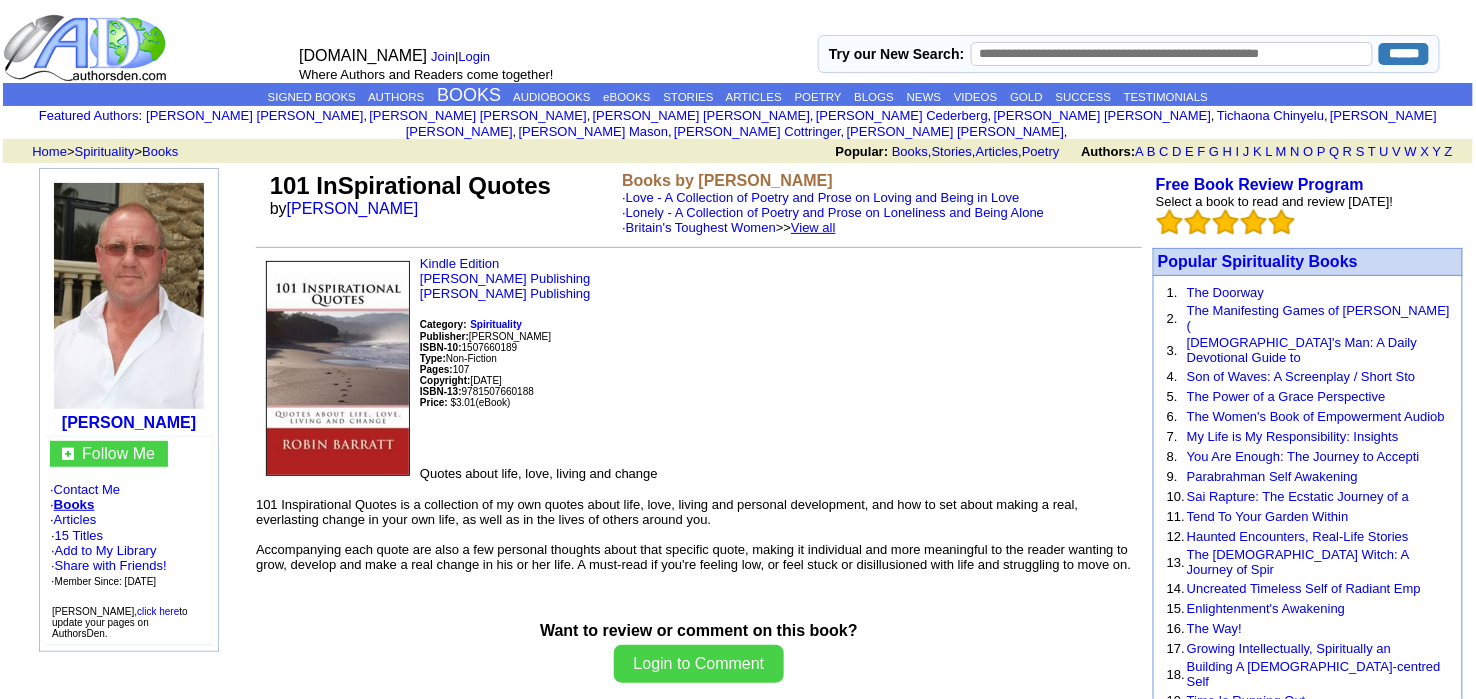 click on "View all" 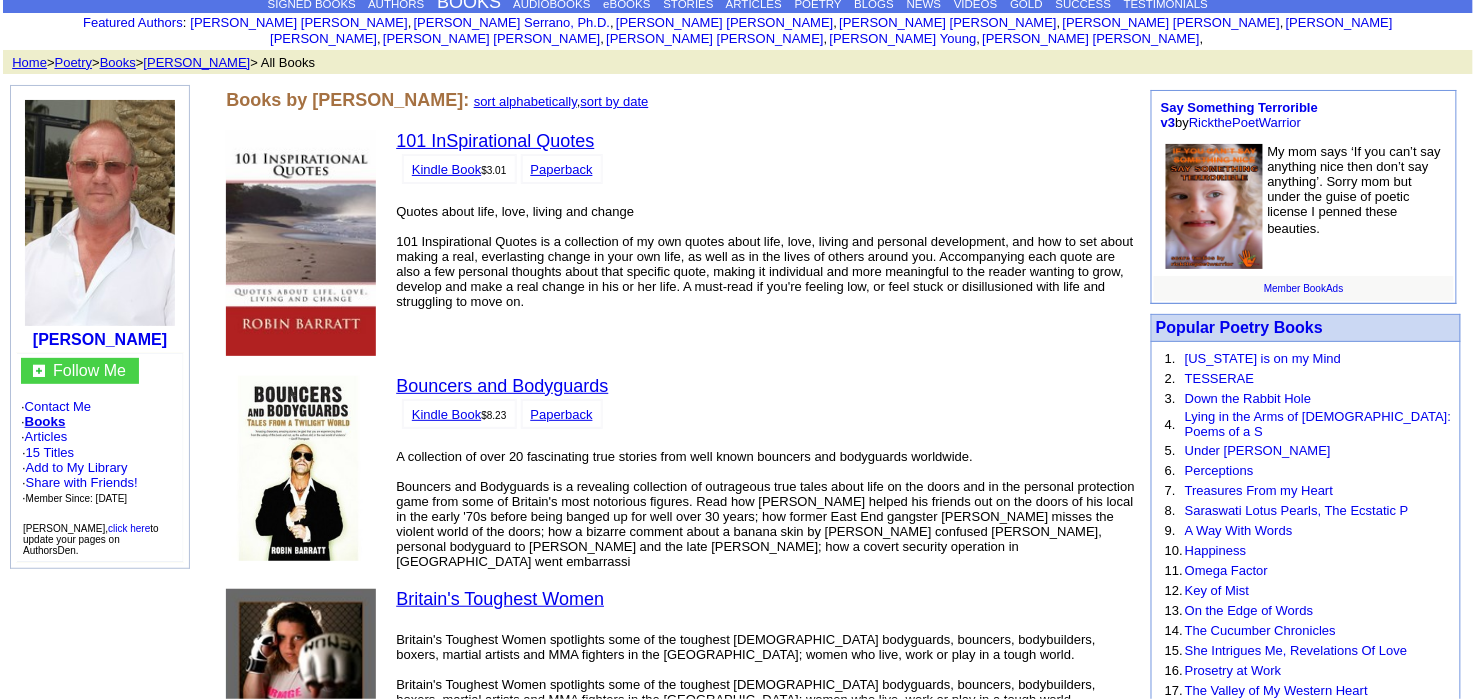 scroll, scrollTop: 121, scrollLeft: 0, axis: vertical 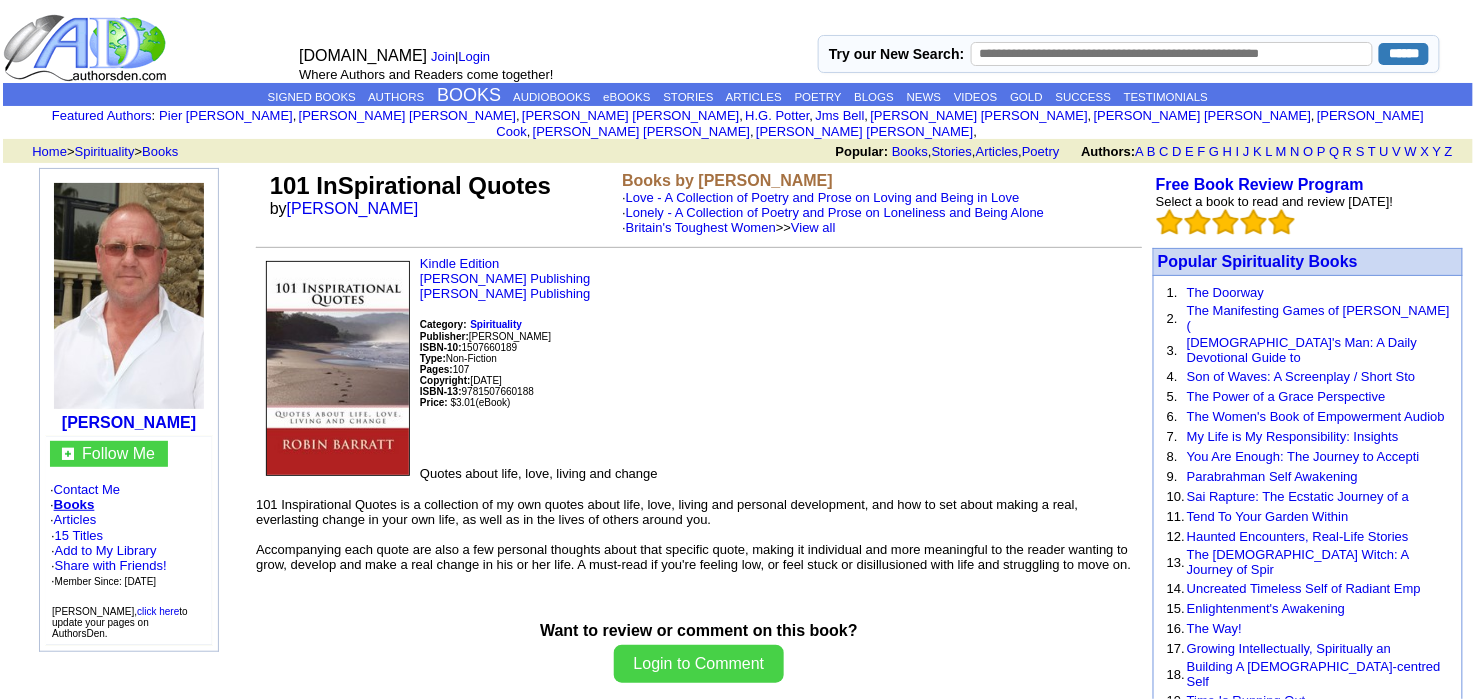 click on "1.  The Doorway    2.  The Manifesting Games of Susan James (    3.  God's Man: A Daily Devotional Guide to    4.  Son of Waves: A Screenplay / Short Sto    5.  The Power of a Grace Perspective    6.  The Women's Book of Empowerment Audiob    7.  My Life is My Responsibility: Insights    8.  You Are Enough: The Journey to Accepti    9.  Parabrahman Self Awakening    10.  Sai Rapture: The Ecstatic Journey of a    11.  Tend To Your Garden Within    12.  Haunted Encounters, Real-Life Stories     13.  The Christian Witch: A Journey of Spir    14.  Uncreated Timeless Self of Radiant Emp    15.  Enlightenment's Awakening    16.  The Way!    17.  Growing Intellectually, Spiritually an    18.  Building A Christ-centred Self    19.  Time Is Running Out    20.  Deep Living with the Enneagram: Recove" at bounding box center [1308, 505] 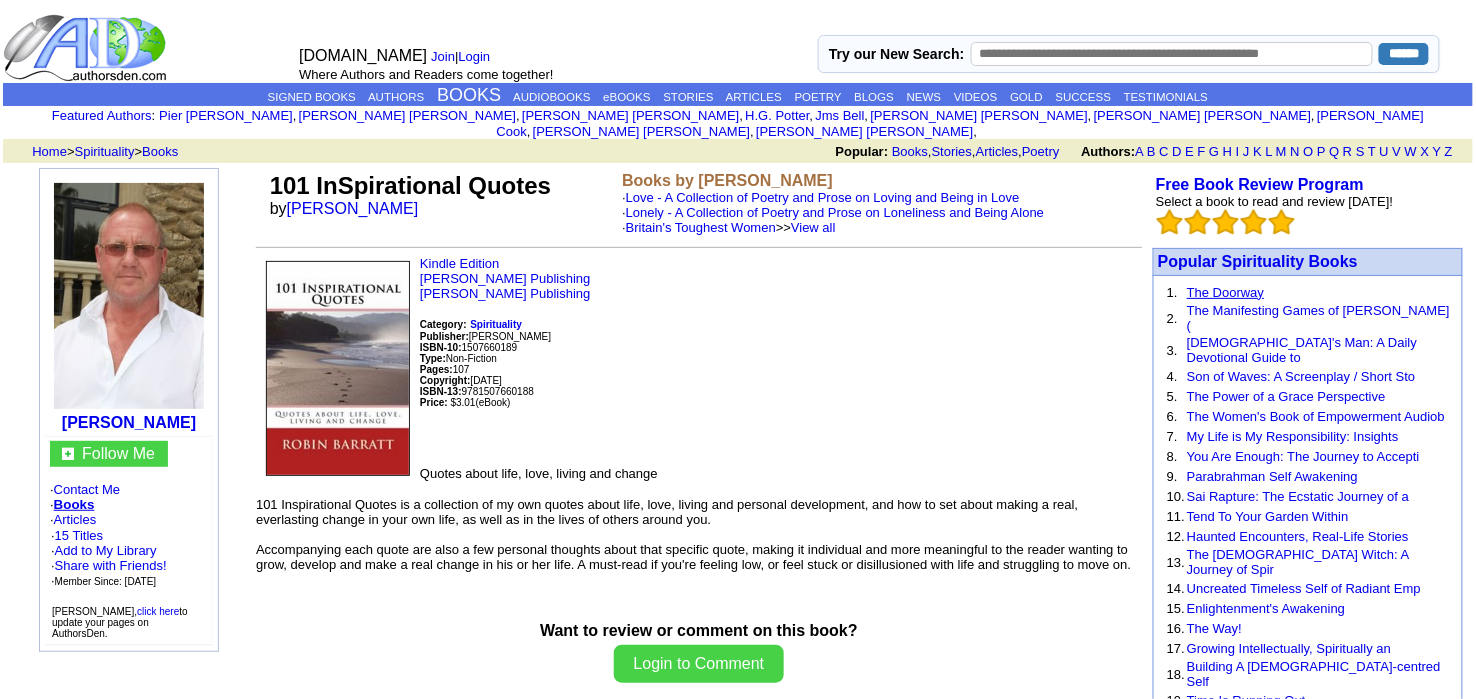 click on "The Doorway" at bounding box center (1225, 292) 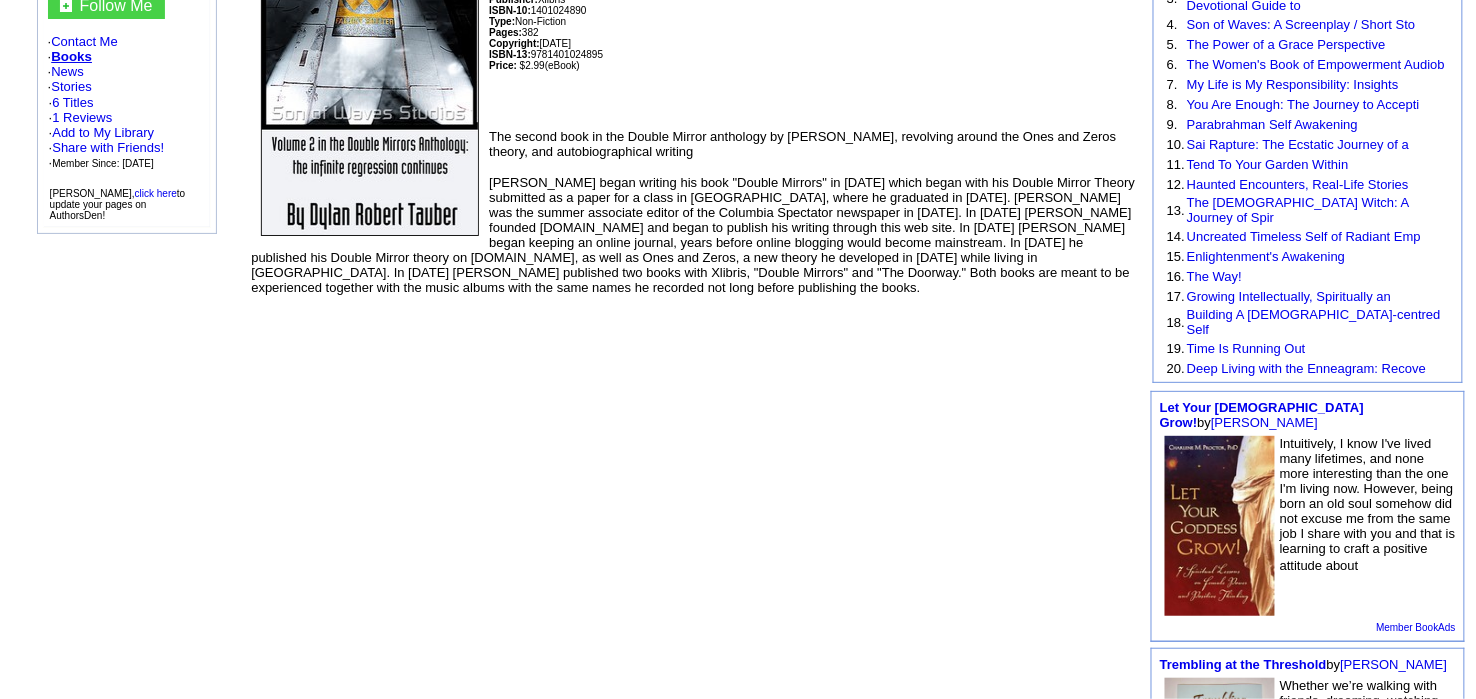 scroll, scrollTop: 121, scrollLeft: 0, axis: vertical 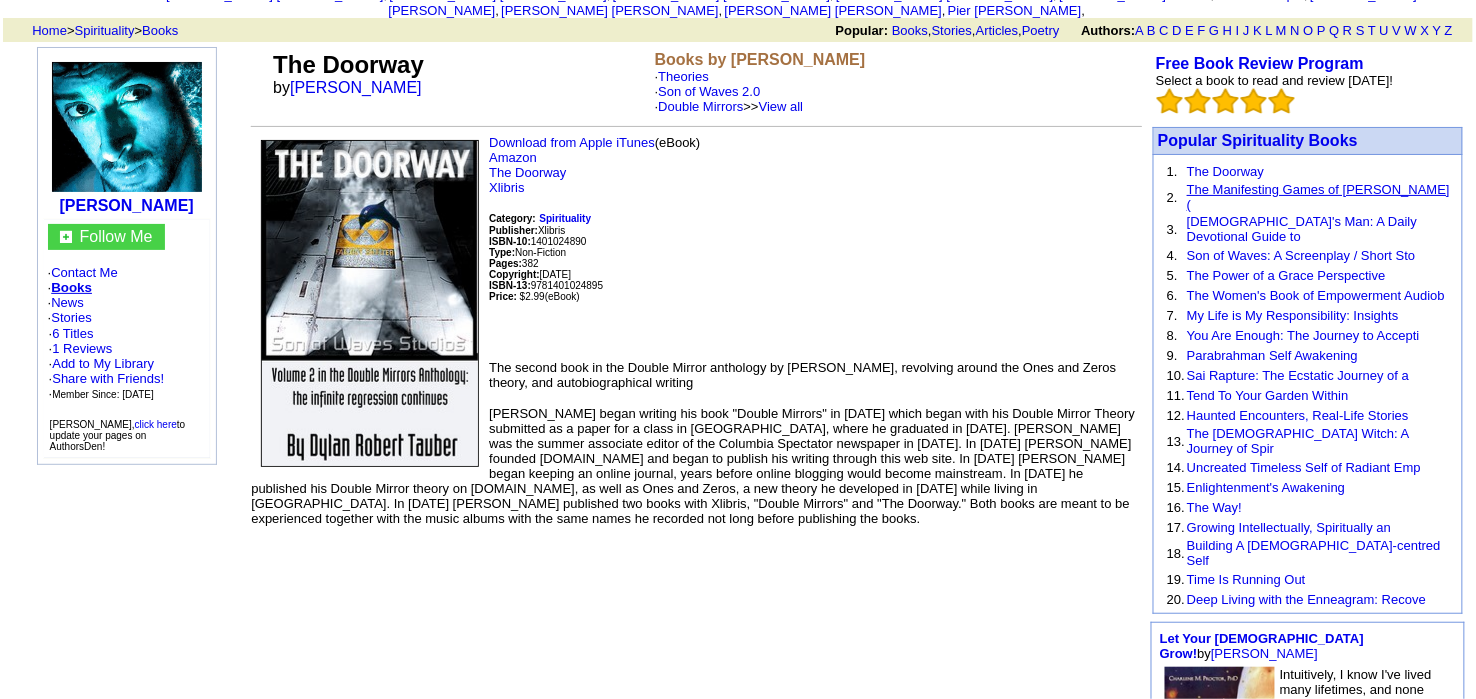 click on "The Manifesting Games of [PERSON_NAME] (" at bounding box center [1318, 197] 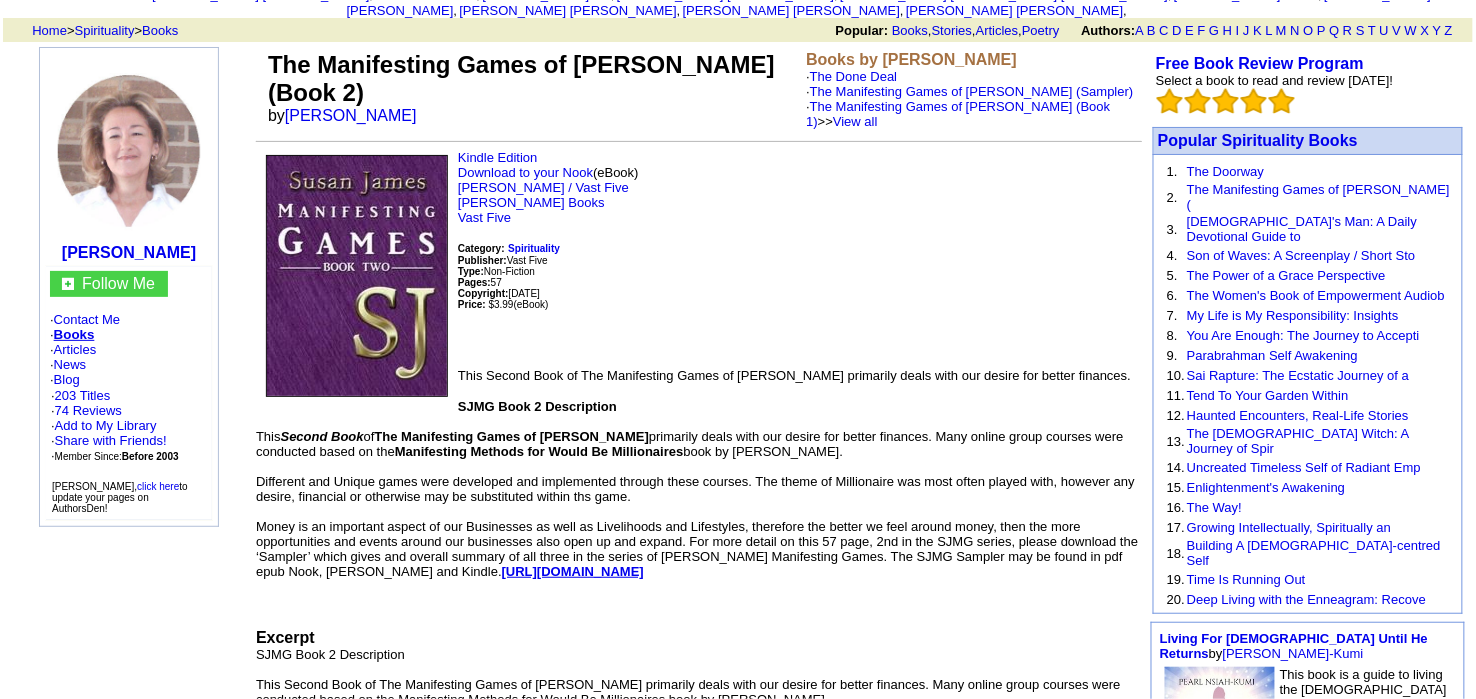 scroll, scrollTop: 121, scrollLeft: 0, axis: vertical 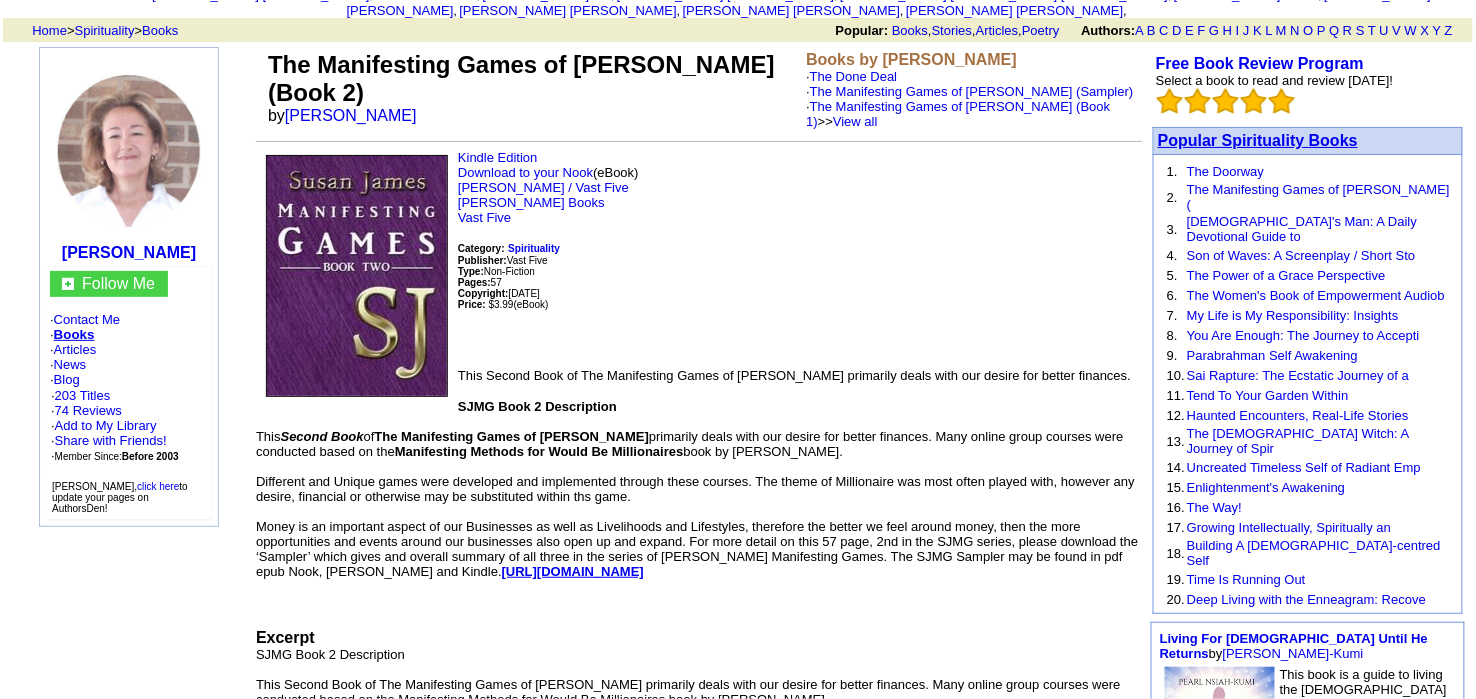 click on "Popular Spirituality Books" at bounding box center (1258, 140) 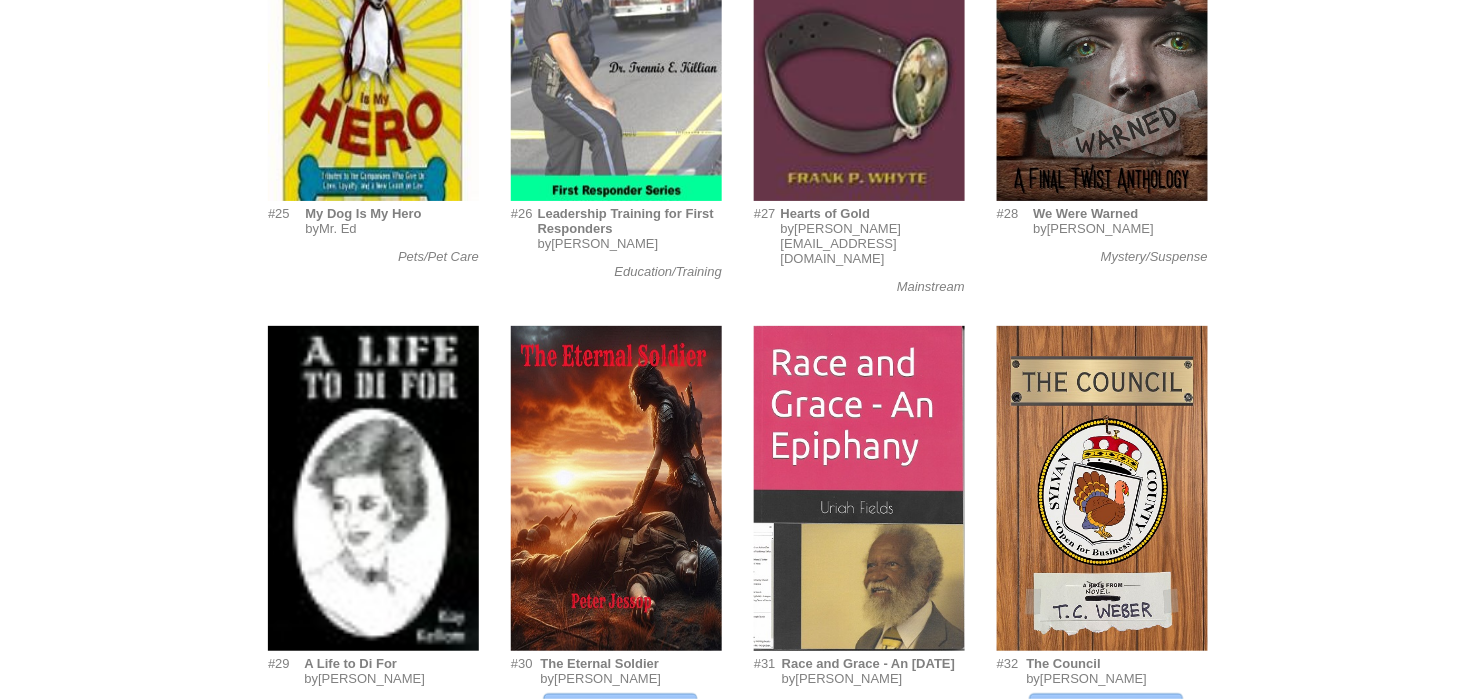scroll, scrollTop: 3393, scrollLeft: 0, axis: vertical 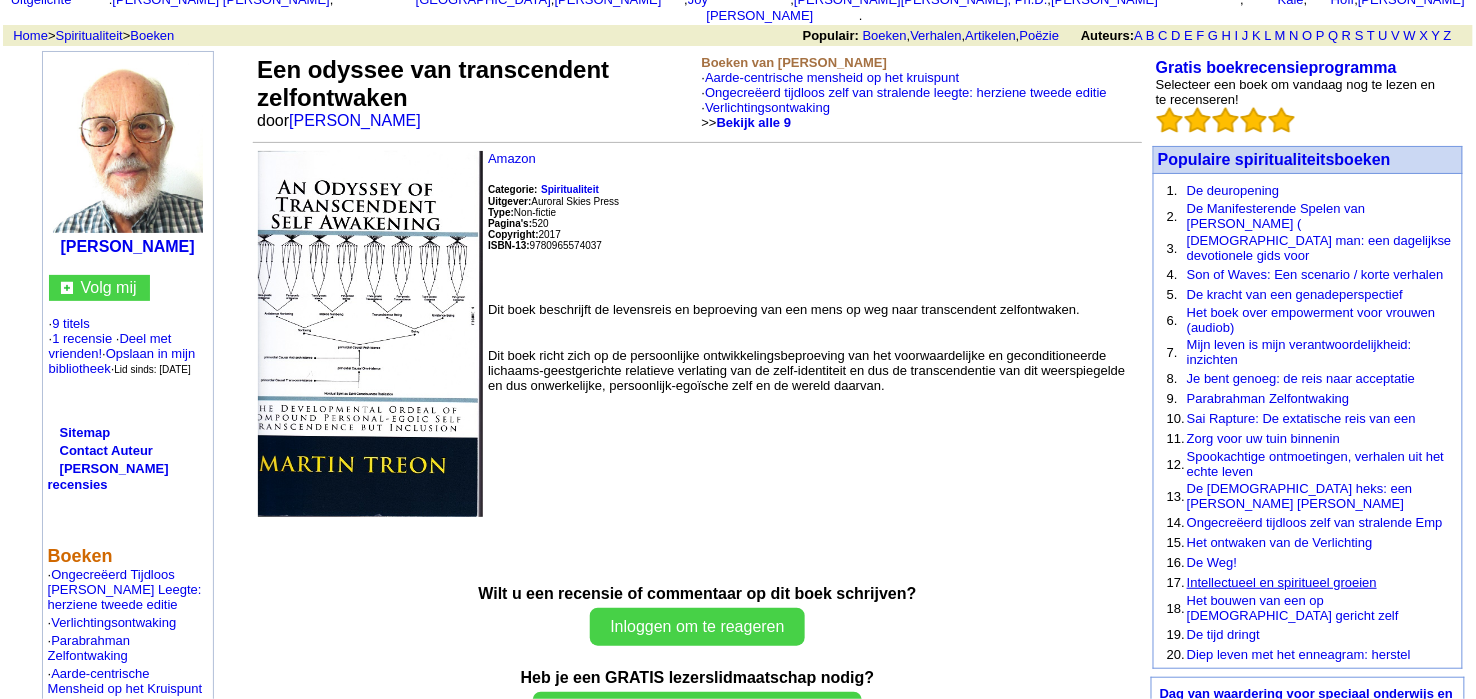 click on "Intellectueel en spiritueel groeien" at bounding box center [1282, 582] 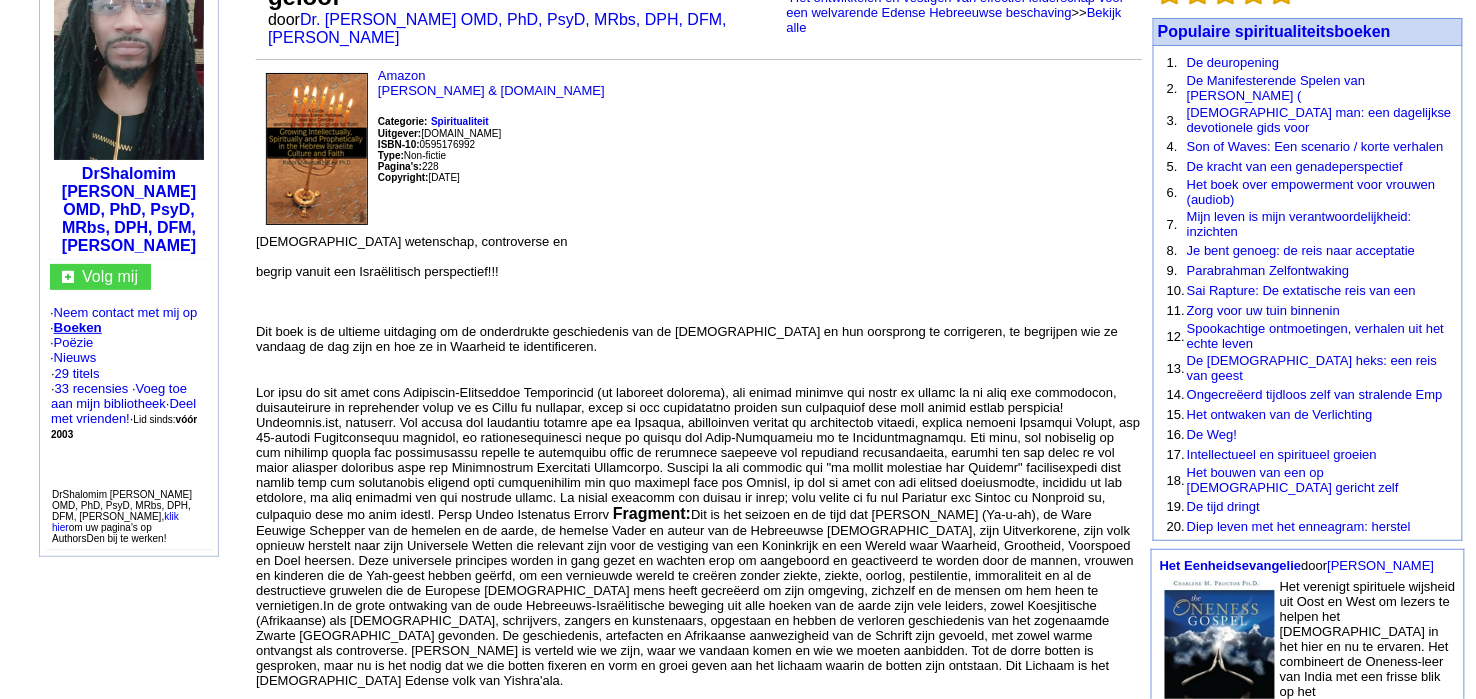 scroll, scrollTop: 242, scrollLeft: 0, axis: vertical 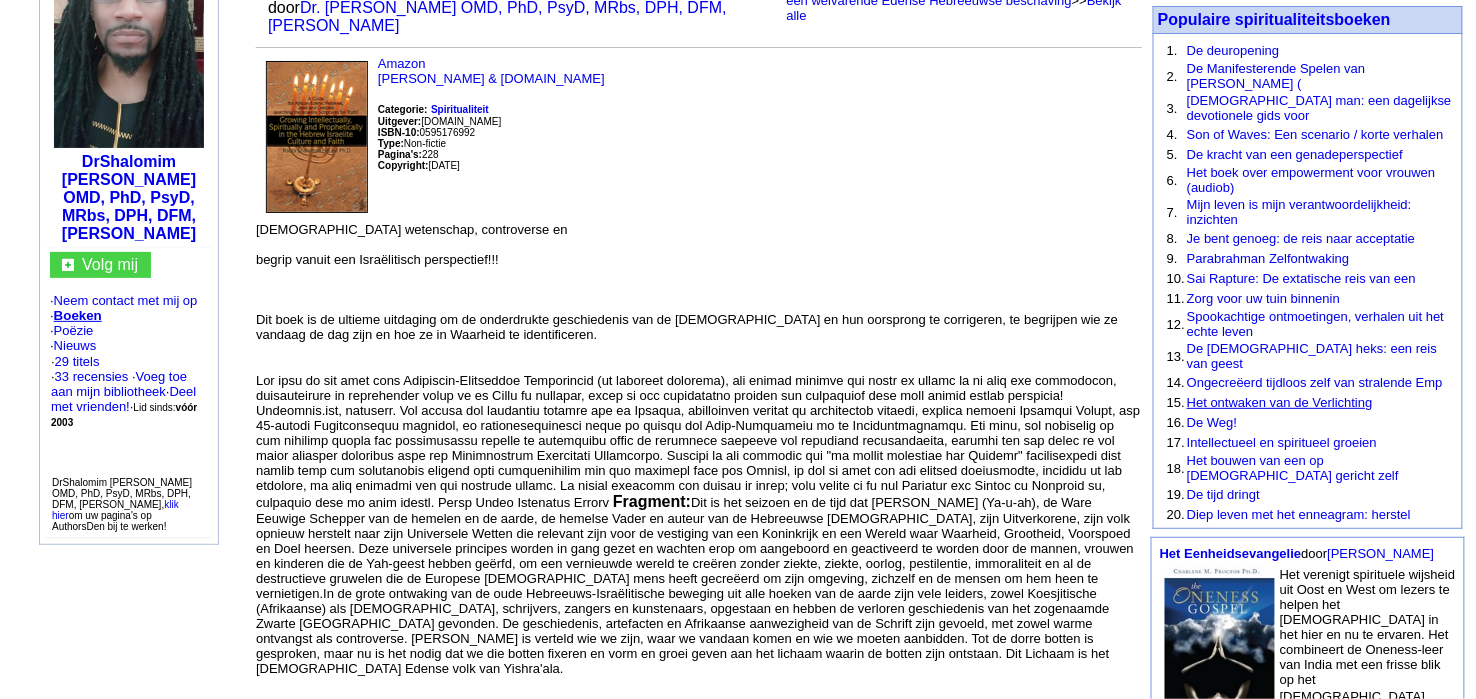 click on "Het ontwaken van de Verlichting" at bounding box center [1280, 402] 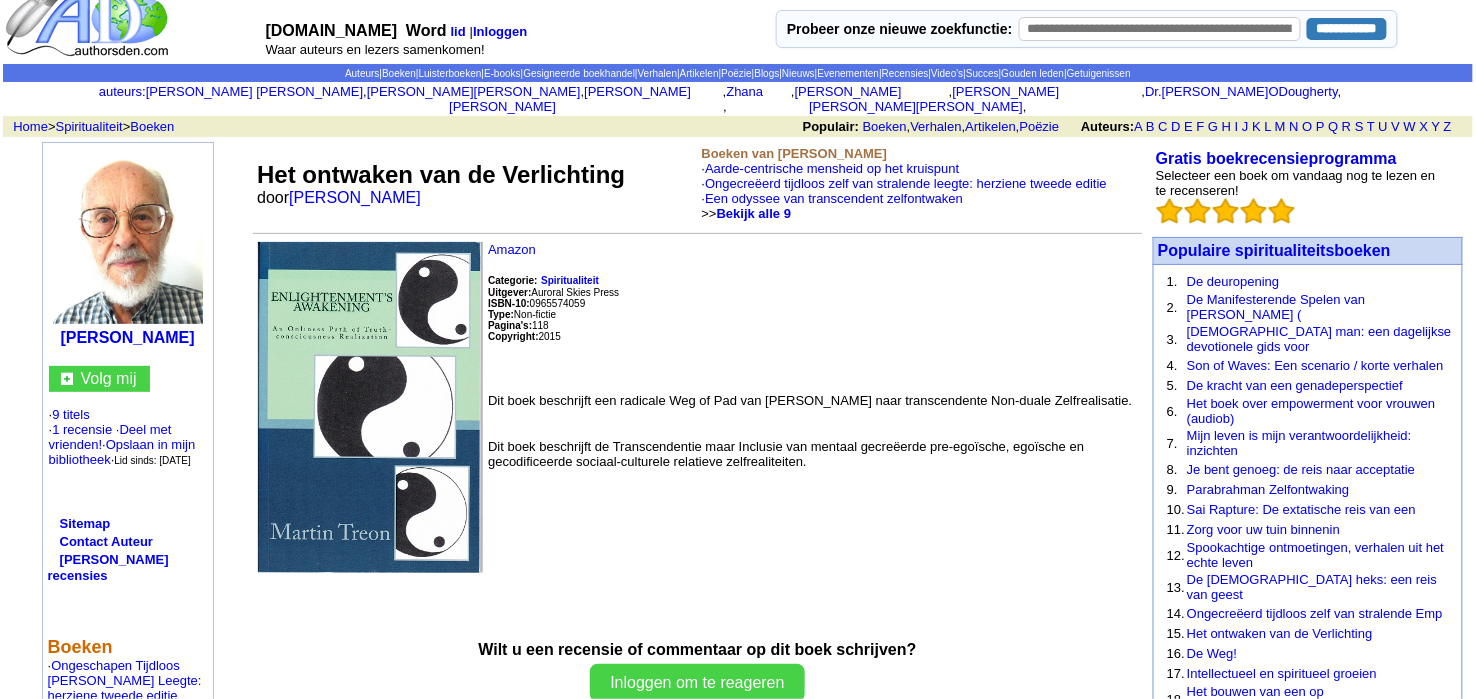 scroll, scrollTop: 0, scrollLeft: 0, axis: both 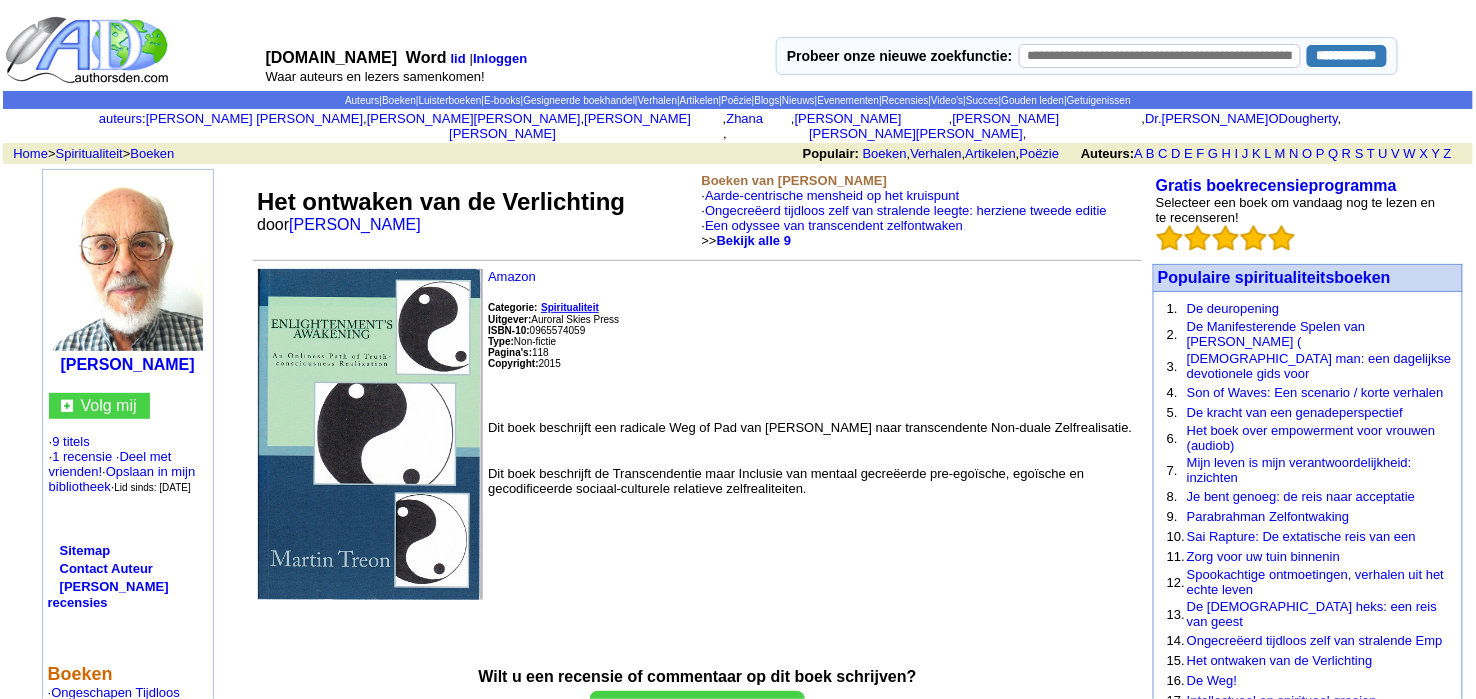 click on "Spiritualiteit" at bounding box center [570, 307] 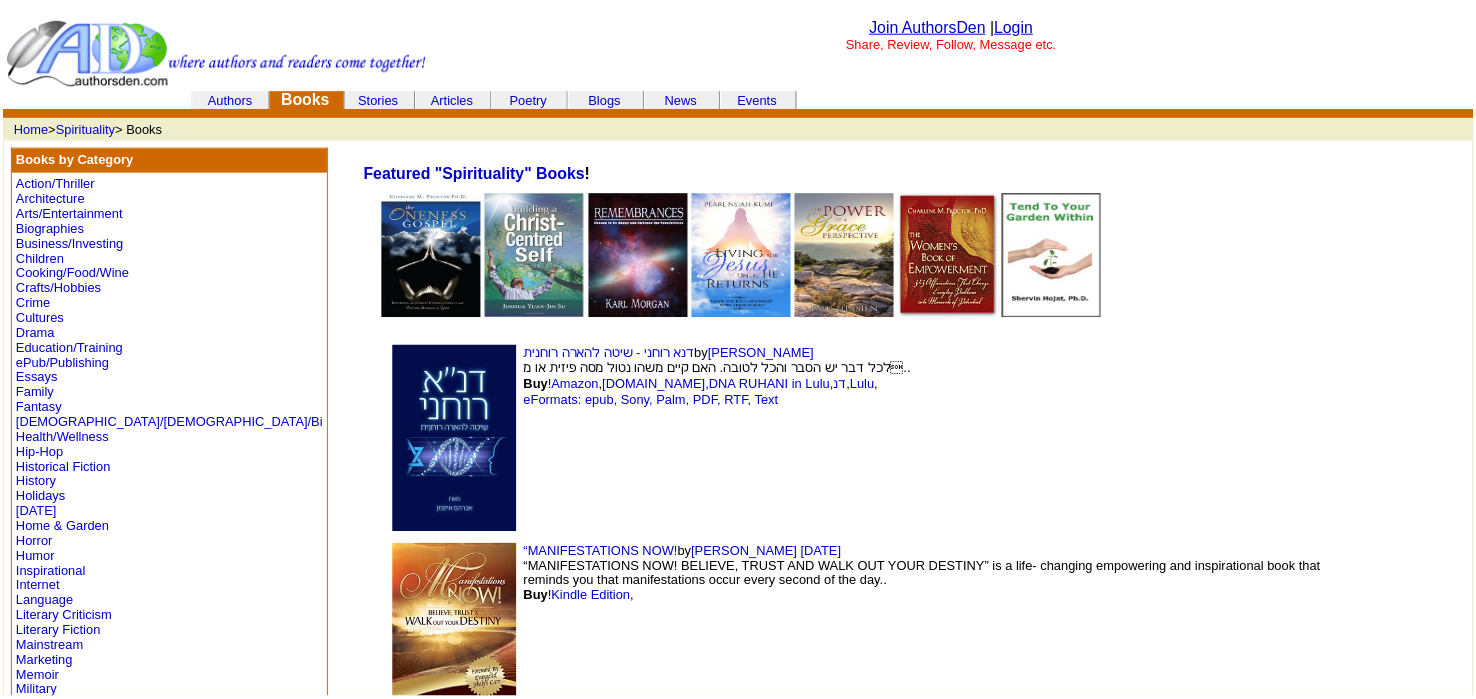 scroll, scrollTop: 0, scrollLeft: 0, axis: both 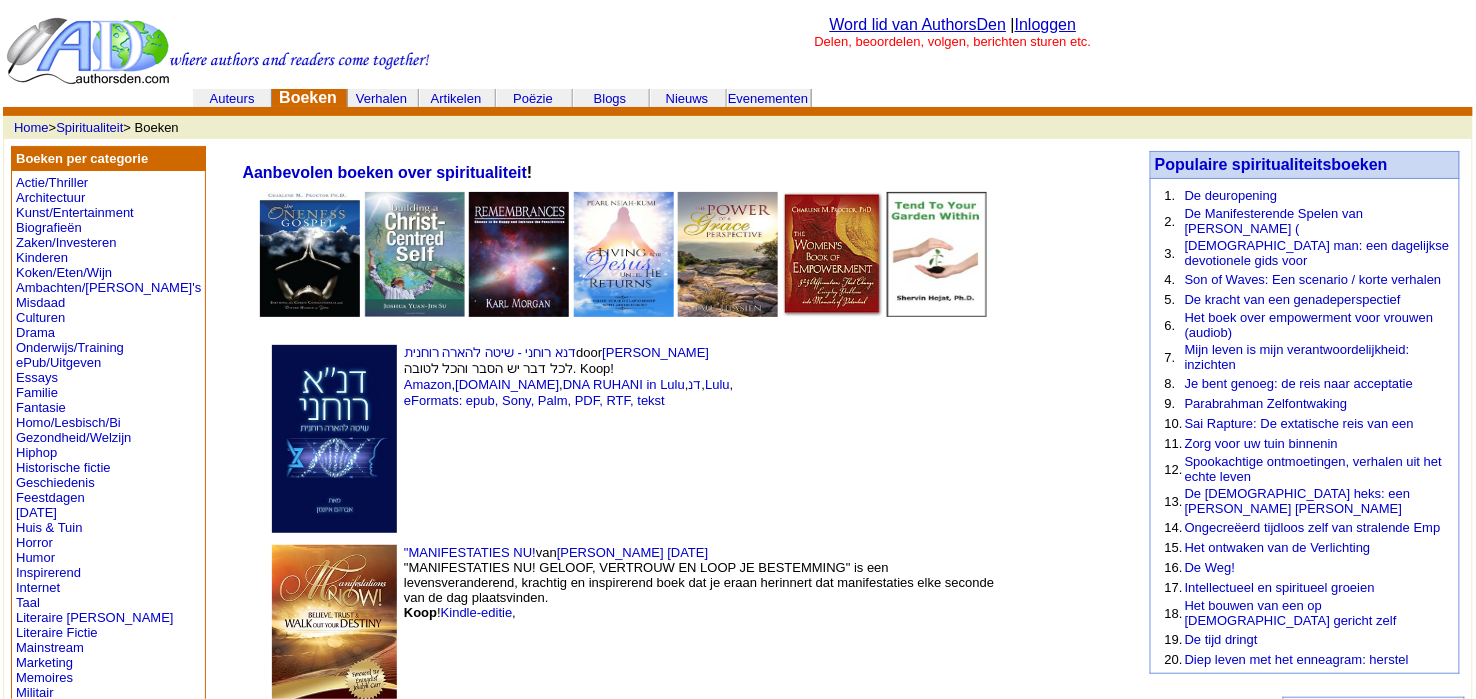 click on "Blogs" at bounding box center (610, 98) 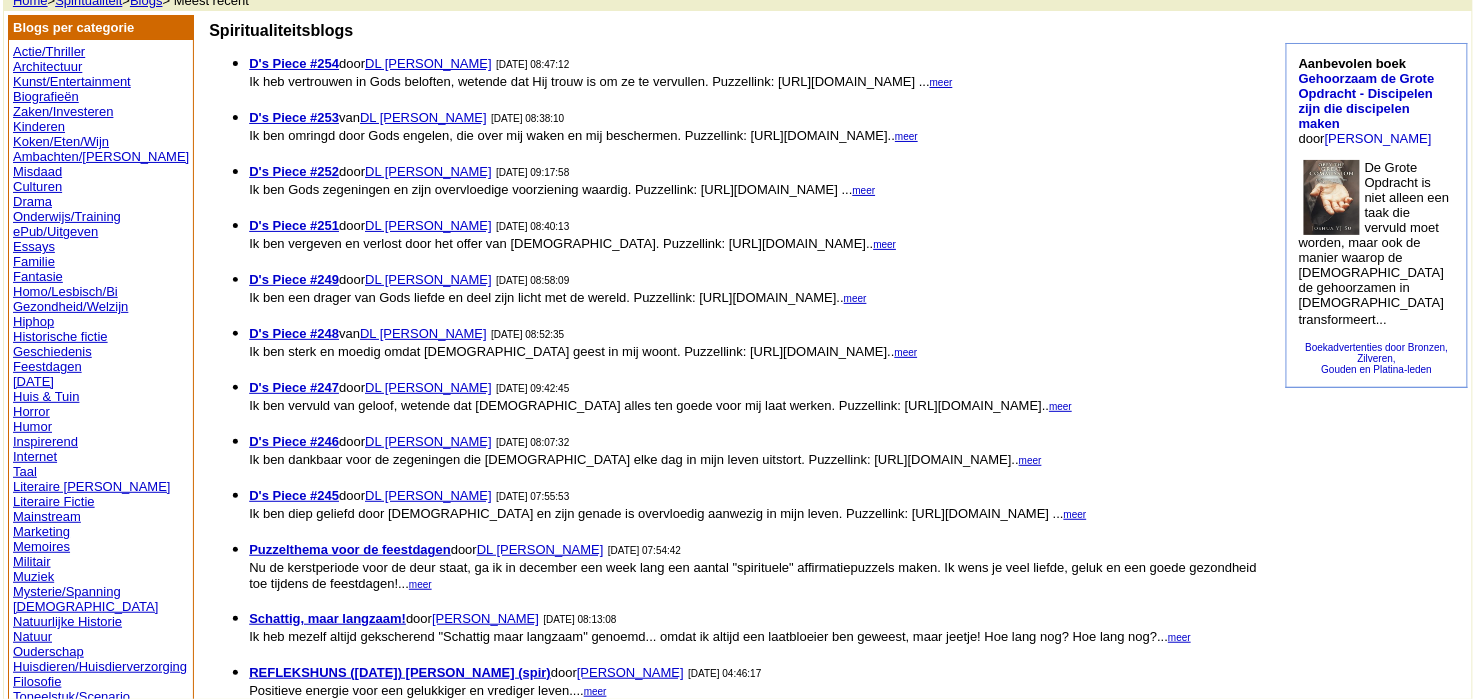 scroll, scrollTop: 242, scrollLeft: 0, axis: vertical 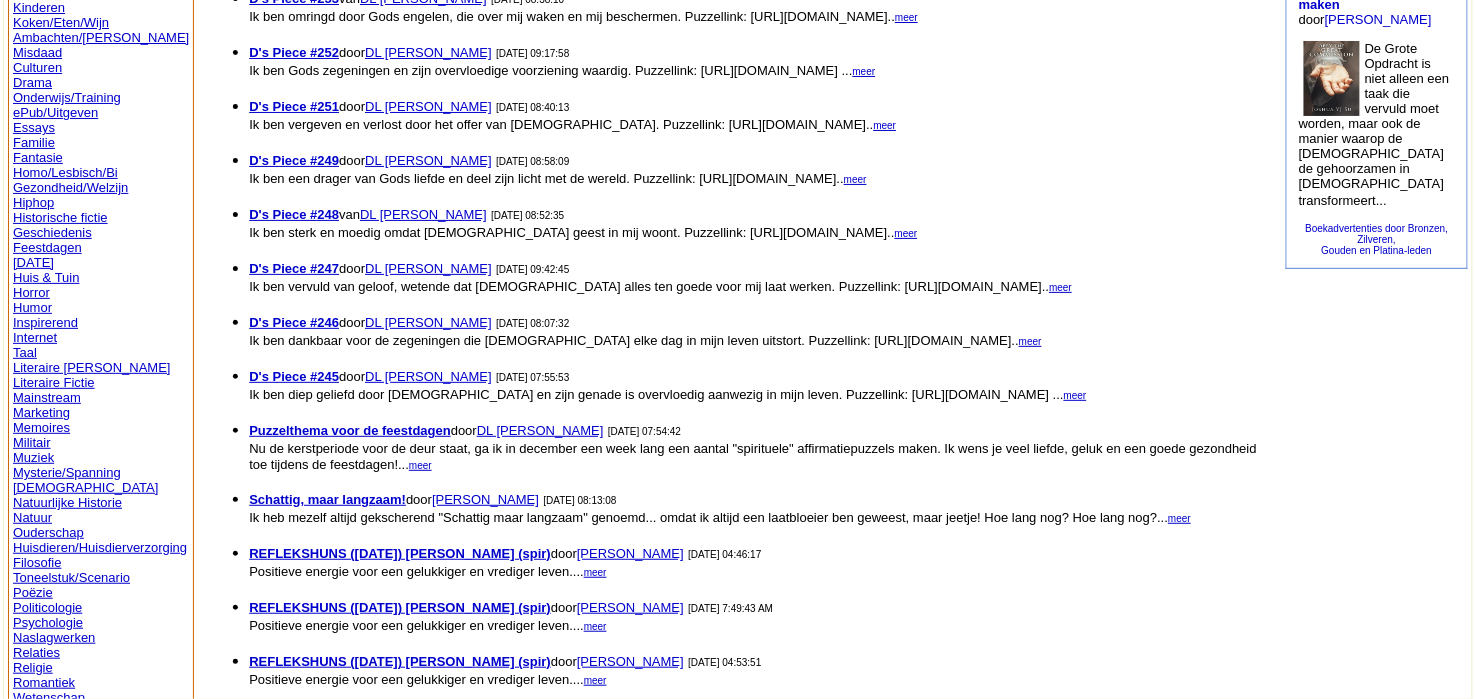 click on "Filosofie" at bounding box center [37, 562] 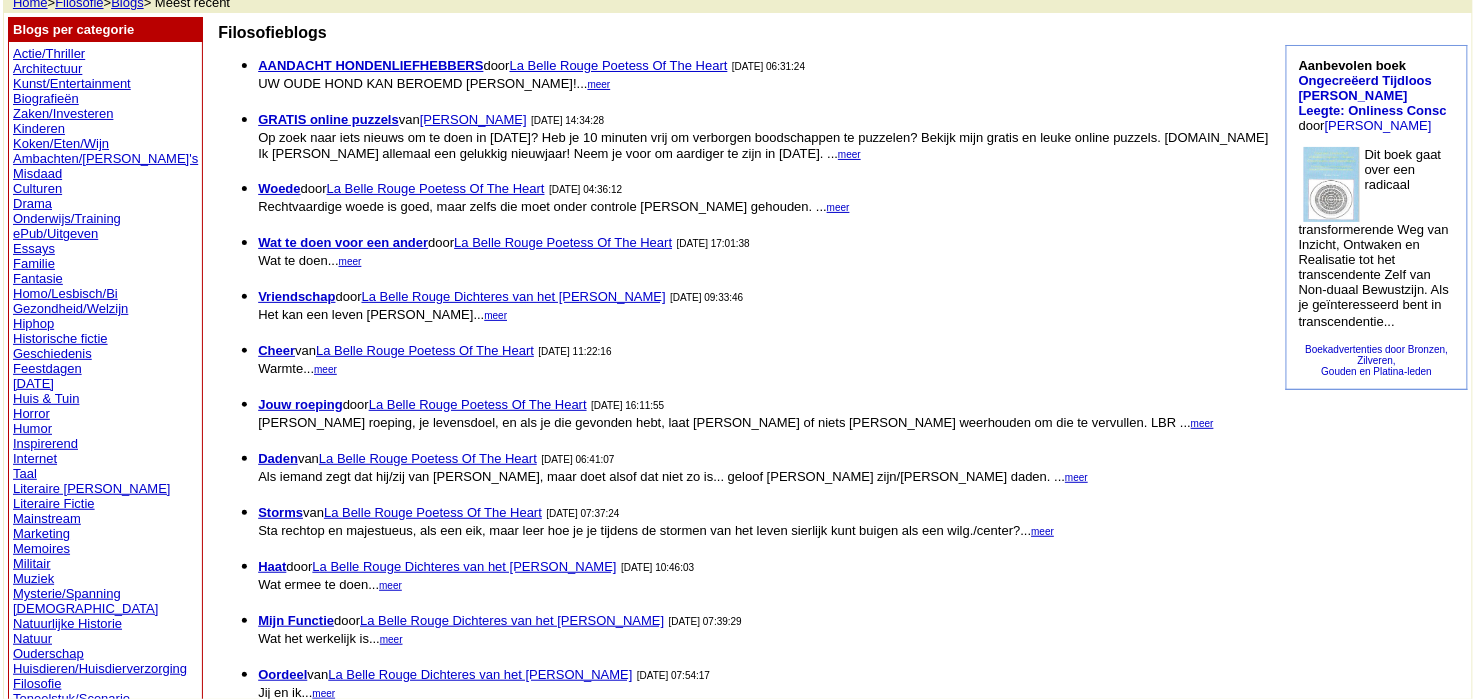scroll, scrollTop: 242, scrollLeft: 0, axis: vertical 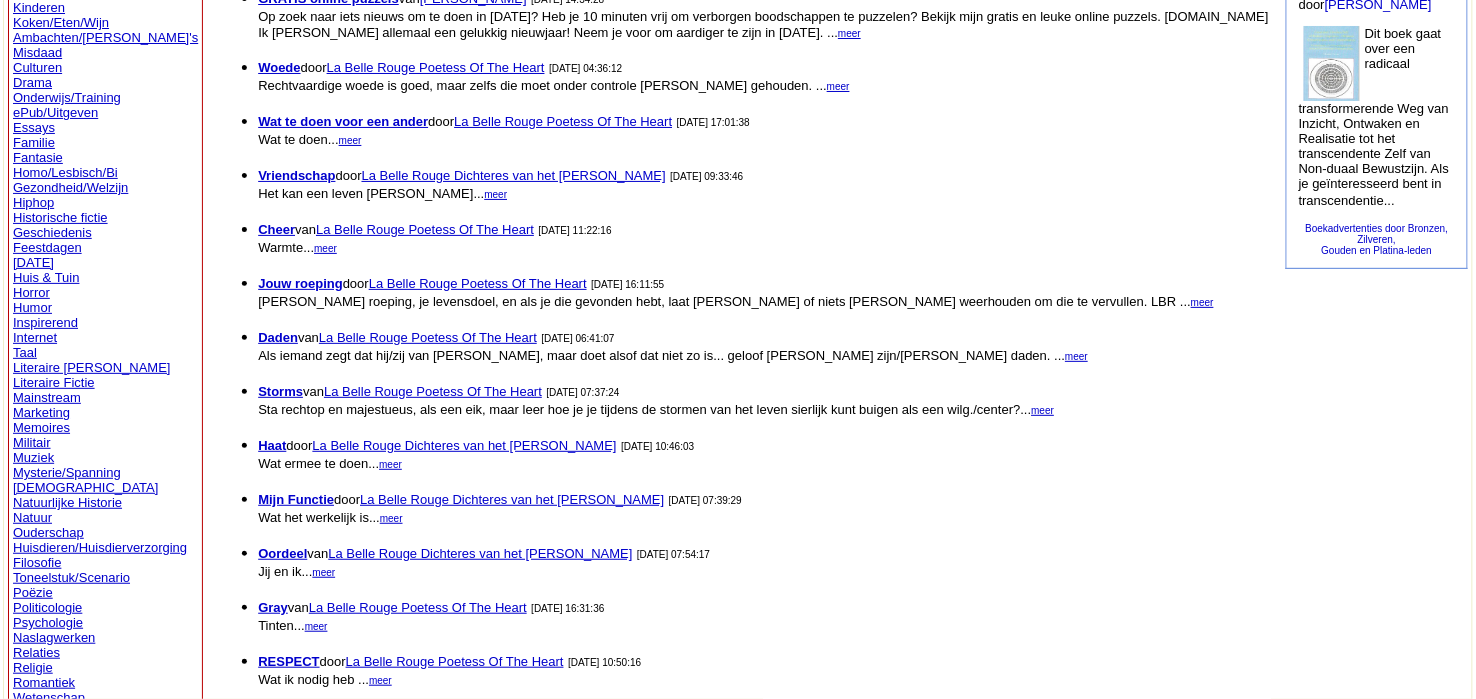click on "Actie/Thriller
Architectuur
Kunst/Entertainment
Biografieën
Zaken/Investeren
Kinderen
Koken/Eten/Wijn
Ambachten/Hobby's
Misdaad
Culturen
Drama
Onderwijs/Training
ePub/Uitgeven
Essays
Familie
Fantasie
Homo/Lesbisch/Bi
Gezondheid/Welzijn
Hiphop
Historische fictie
Geschiedenis
Feestdagen
Thanksgiving
Huis & Tuin
Horror
Humor
Inspirerend
Internet
Taal
Literaire Kritiek
Literaire Fictie
Mainstream
Marketing
Memoires
Militair
Muziek
Mysterie/Spanning
Native American
Natuurlijke Historie
Natuur
Ouderschap
Huisdieren/Huisdierverzorging
Filosofie
Toneelstuk/Scenario
Poëzie
Politicologie
Psychologie
Naslagwerken
Relaties
Religie
Romantiek
Wetenschap
Sciencefiction
Zelfhulp
Sociologie
Spiritualiteit
Sport/Recreatie
Technologieën
Reizen
Visie/Metafysisch
Oorlog
Western
Vrouwen" at bounding box center [105, 403] 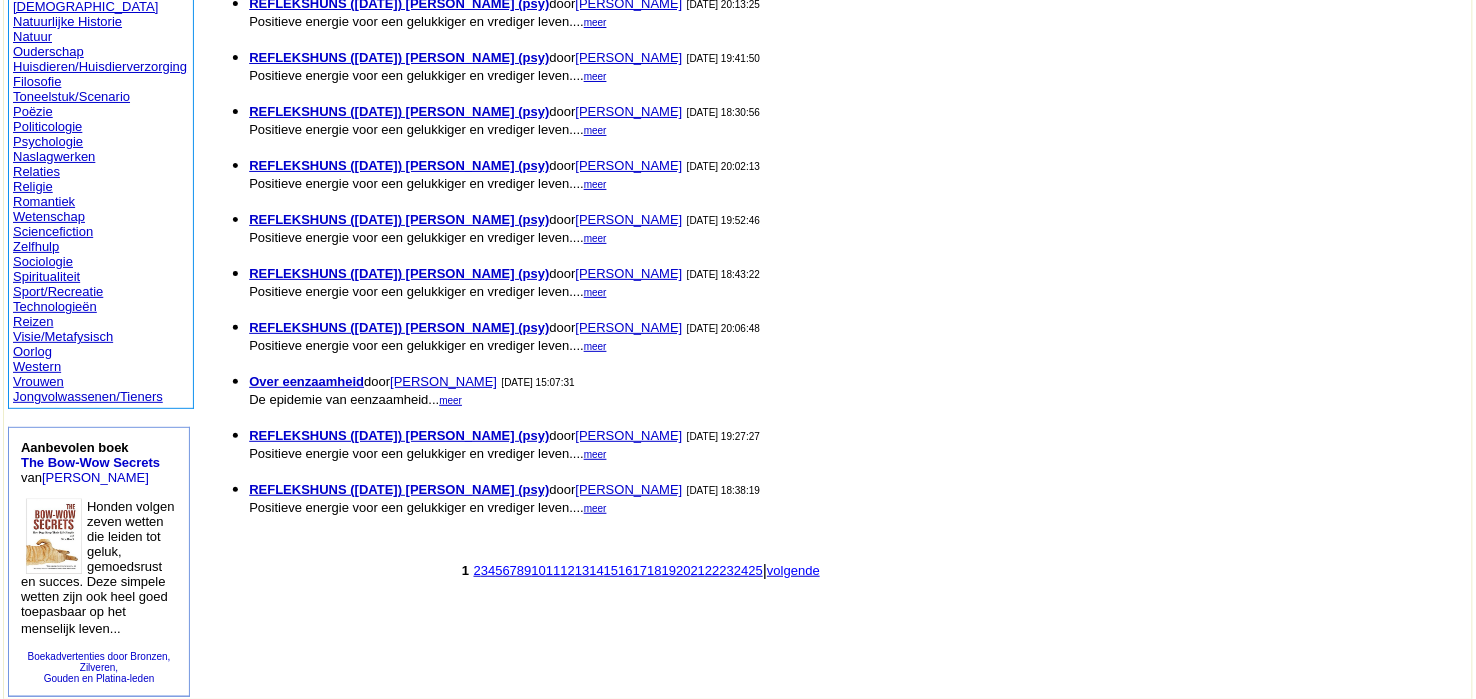 scroll, scrollTop: 829, scrollLeft: 0, axis: vertical 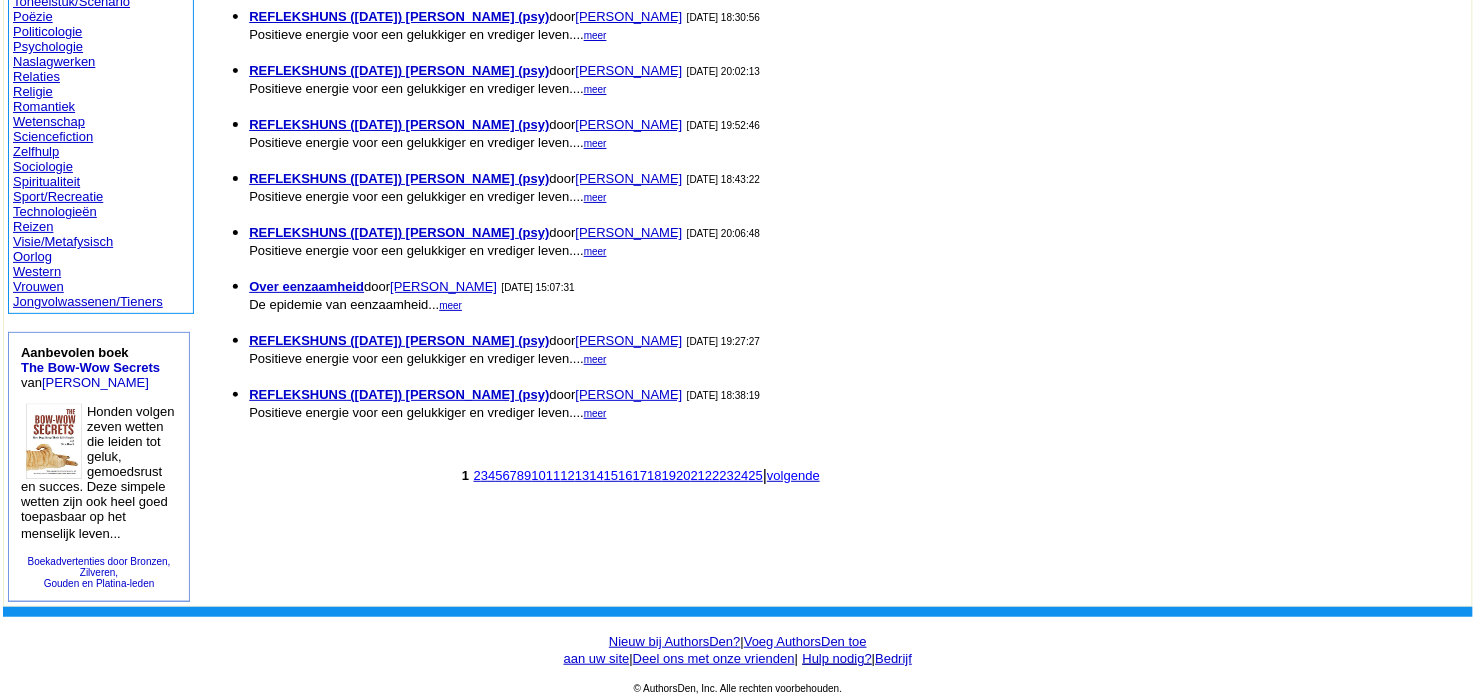 click on "16" at bounding box center (625, 475) 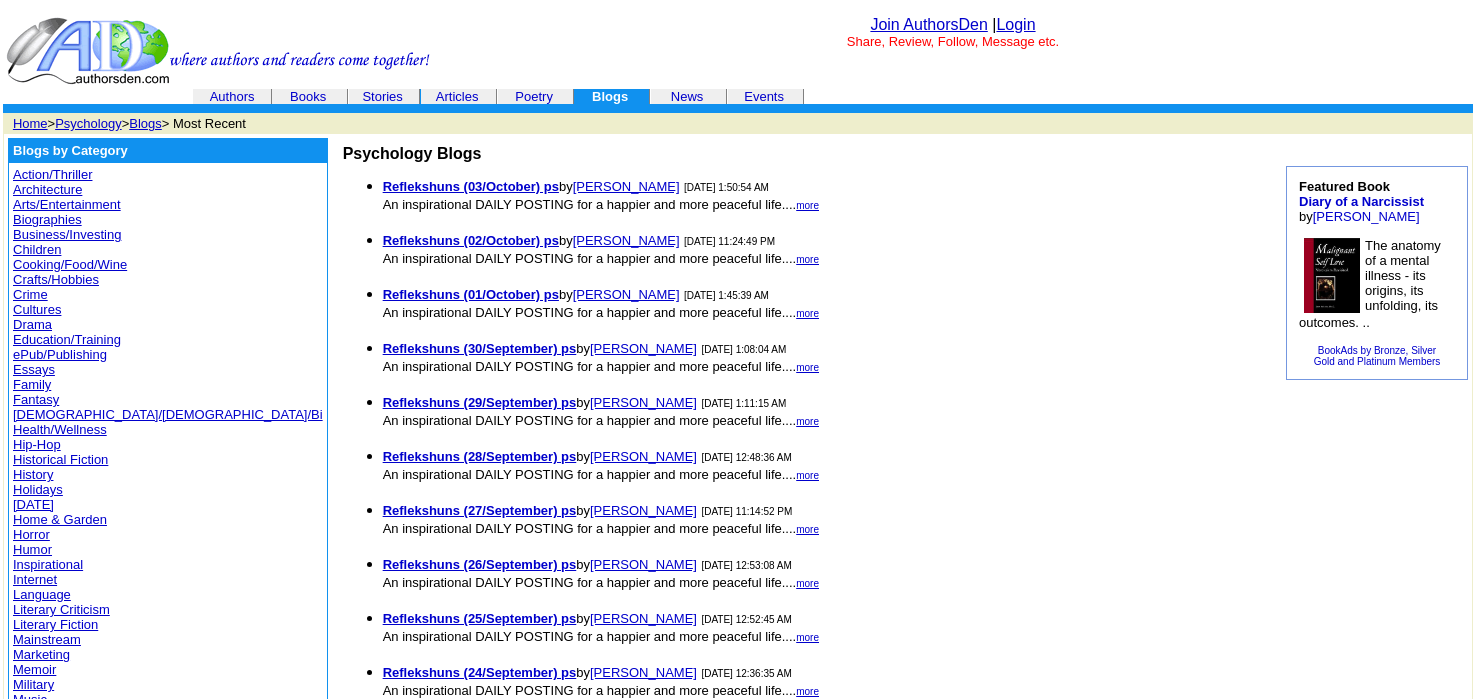 scroll, scrollTop: 0, scrollLeft: 0, axis: both 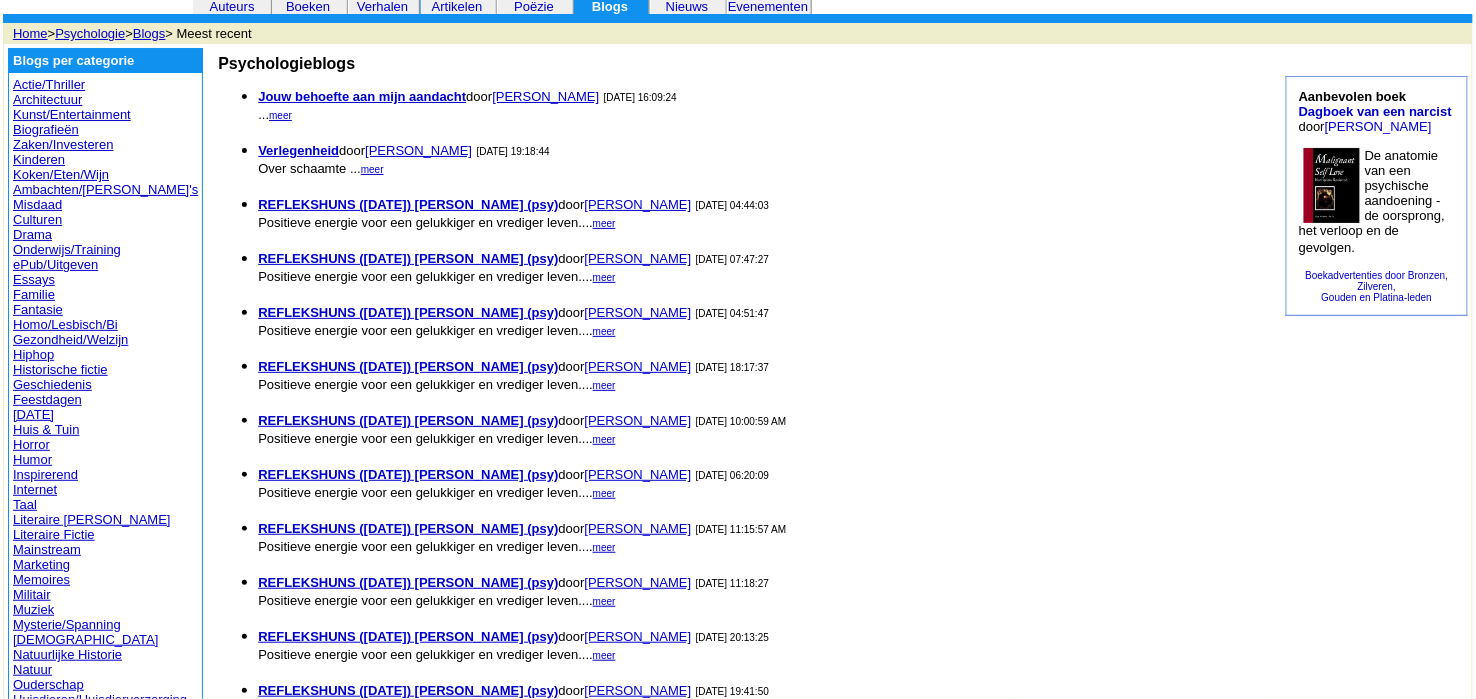 click on "REFLEKSHUNS ([DATE]) [PERSON_NAME] (psy)" at bounding box center [408, 204] 